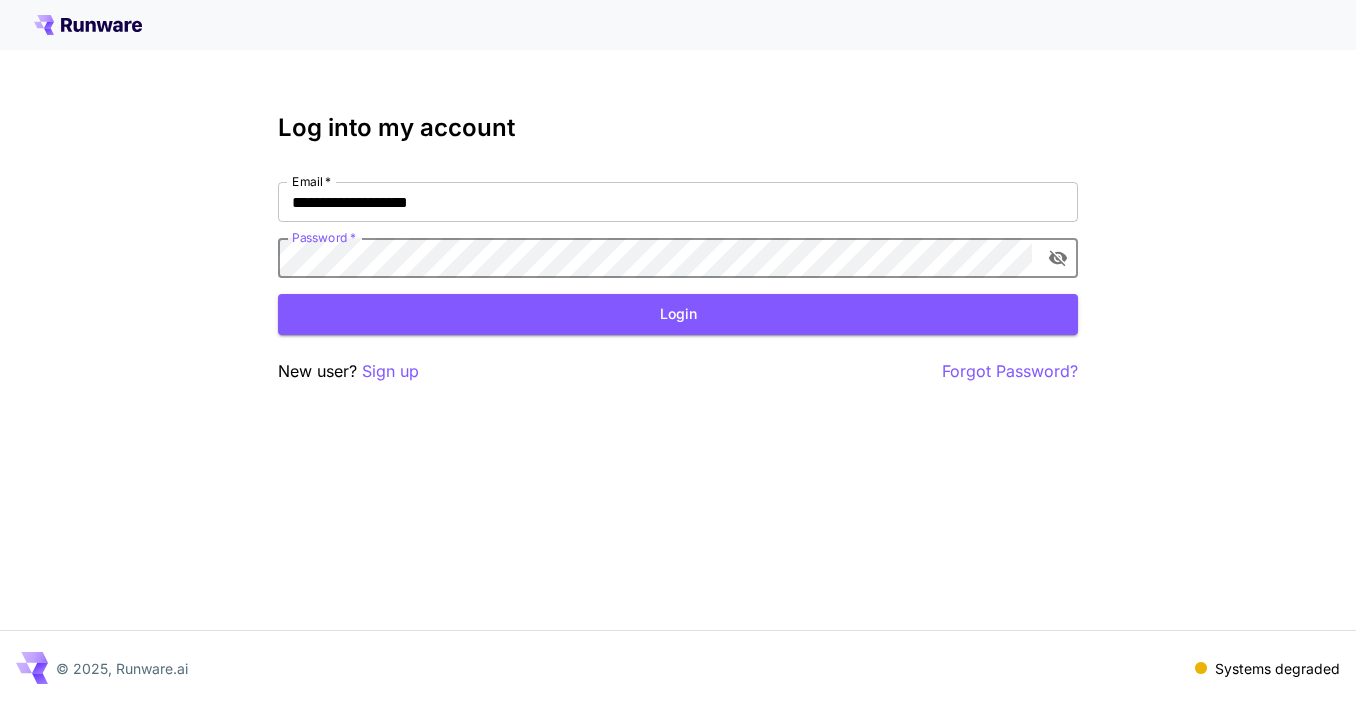scroll, scrollTop: 0, scrollLeft: 0, axis: both 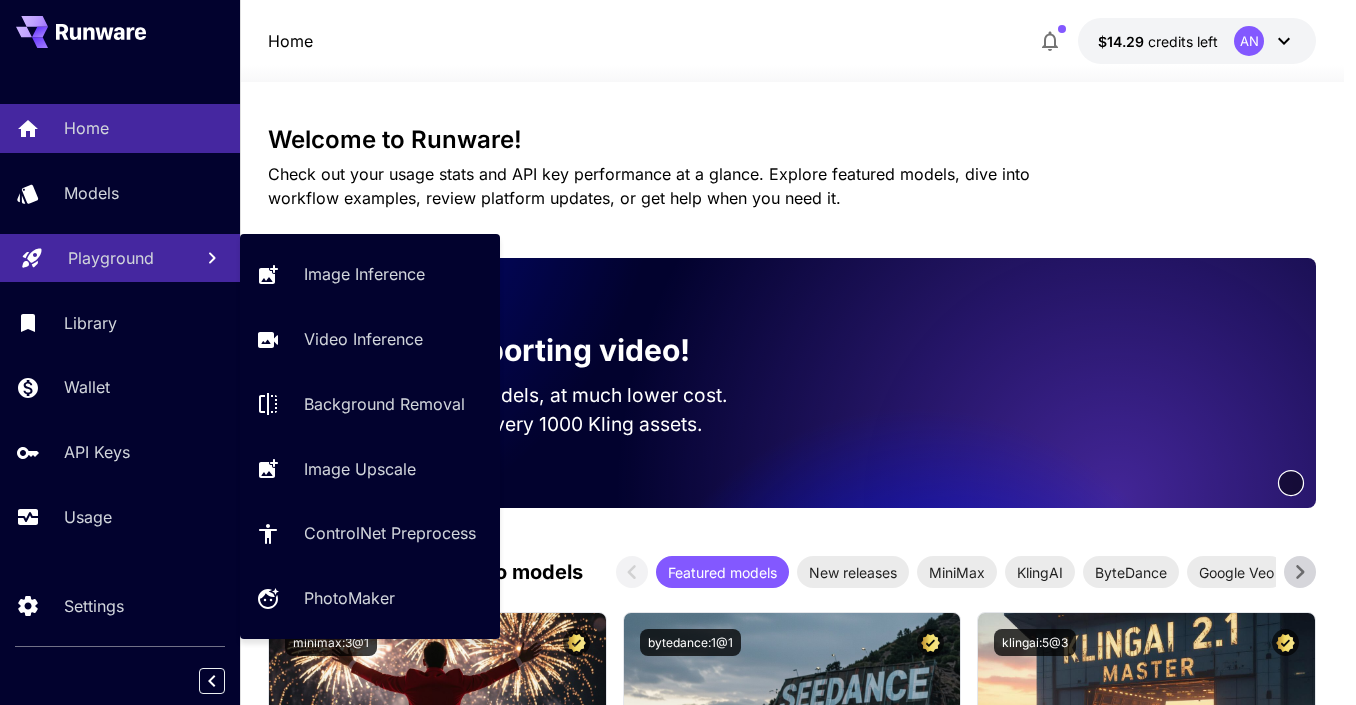 click on "Playground" at bounding box center [111, 258] 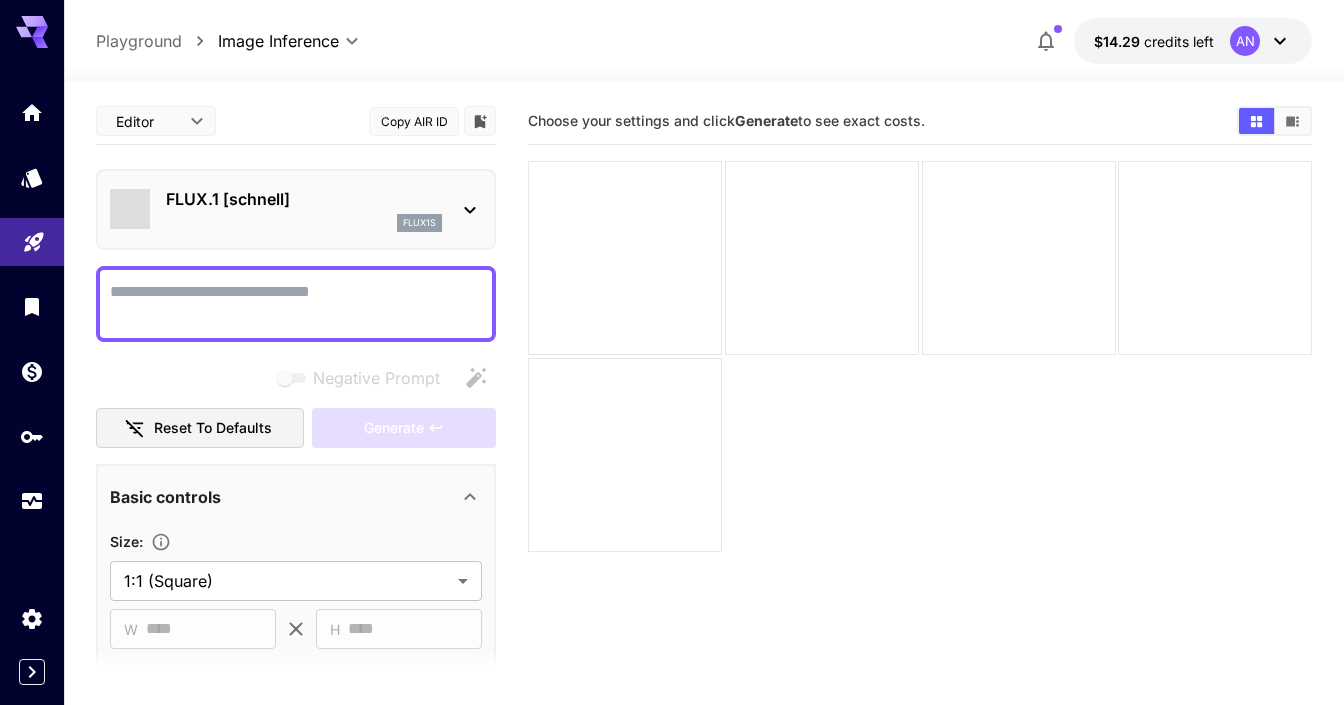 click on "Negative Prompt" at bounding box center (296, 304) 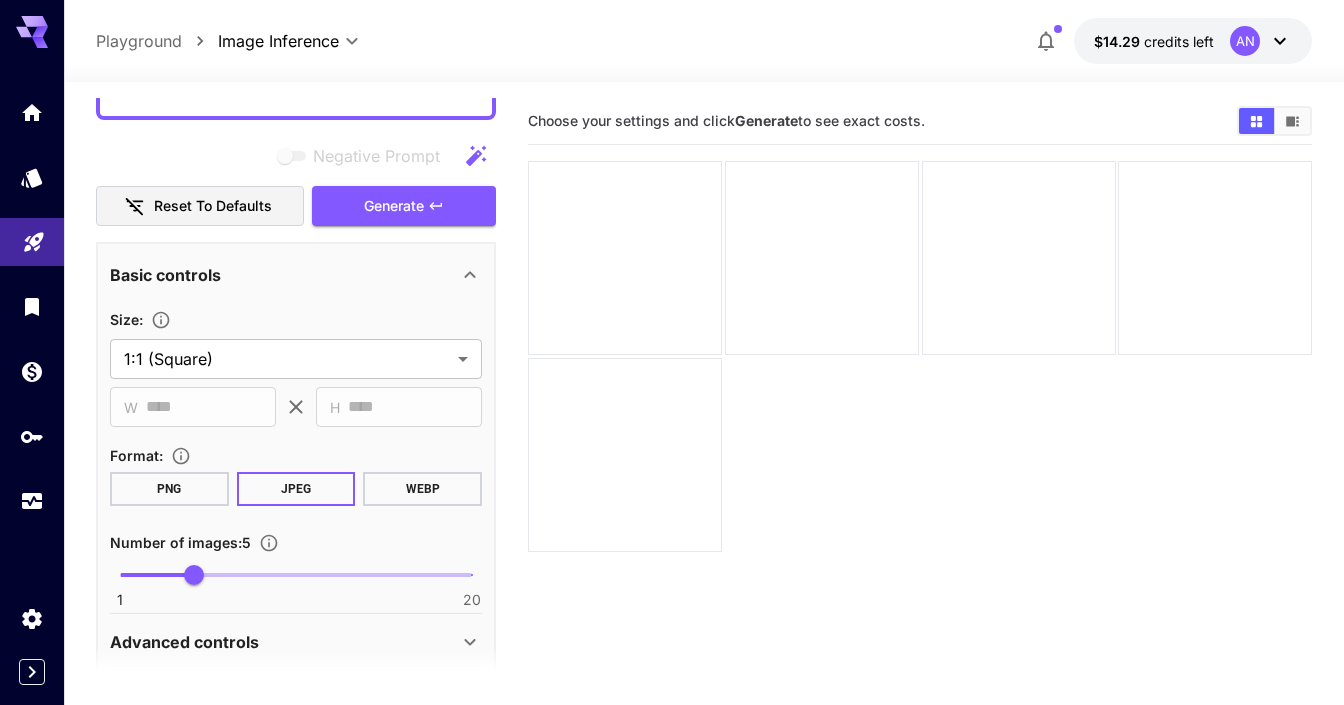 scroll, scrollTop: 528, scrollLeft: 0, axis: vertical 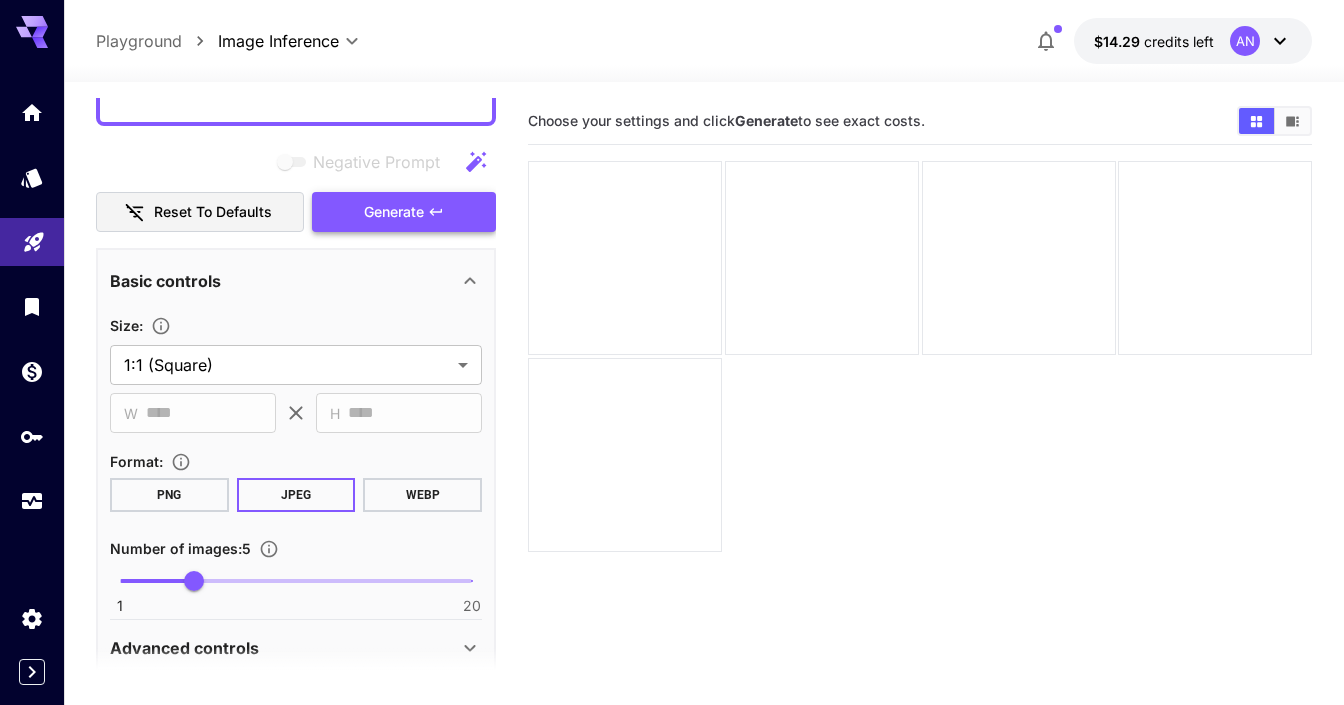 type on "**********" 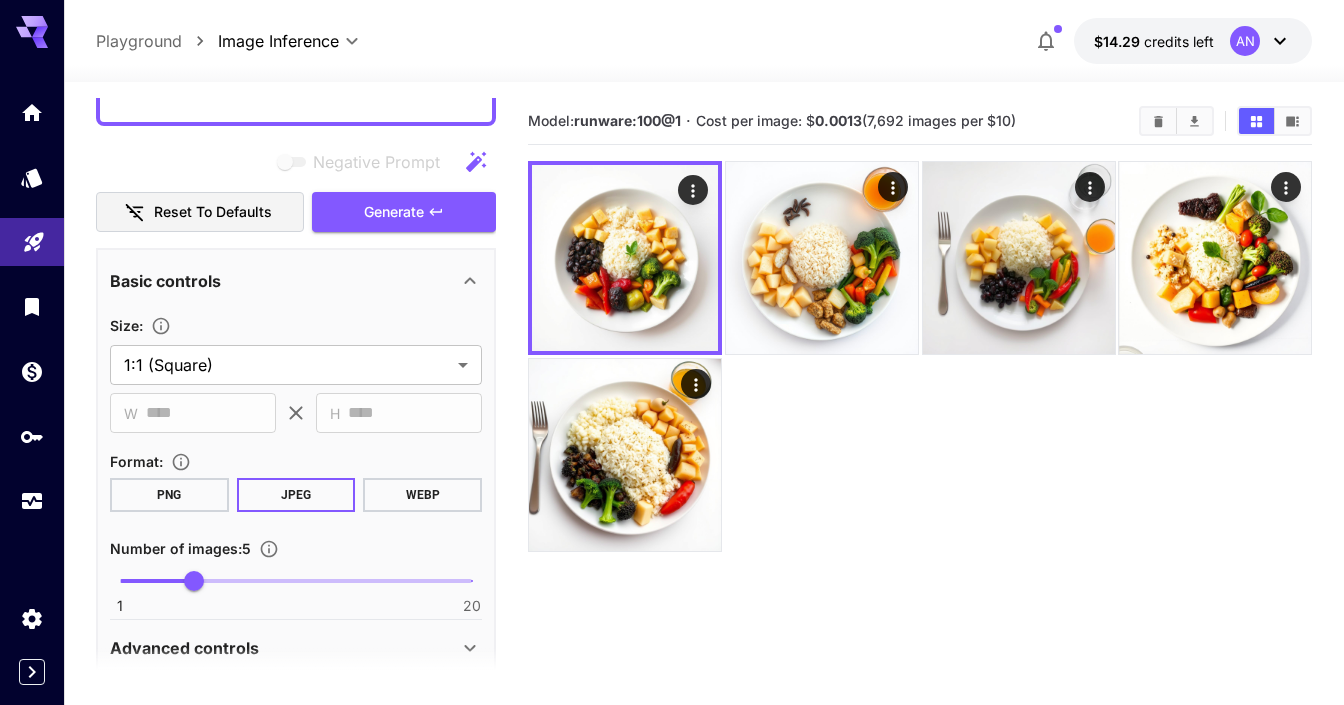 type 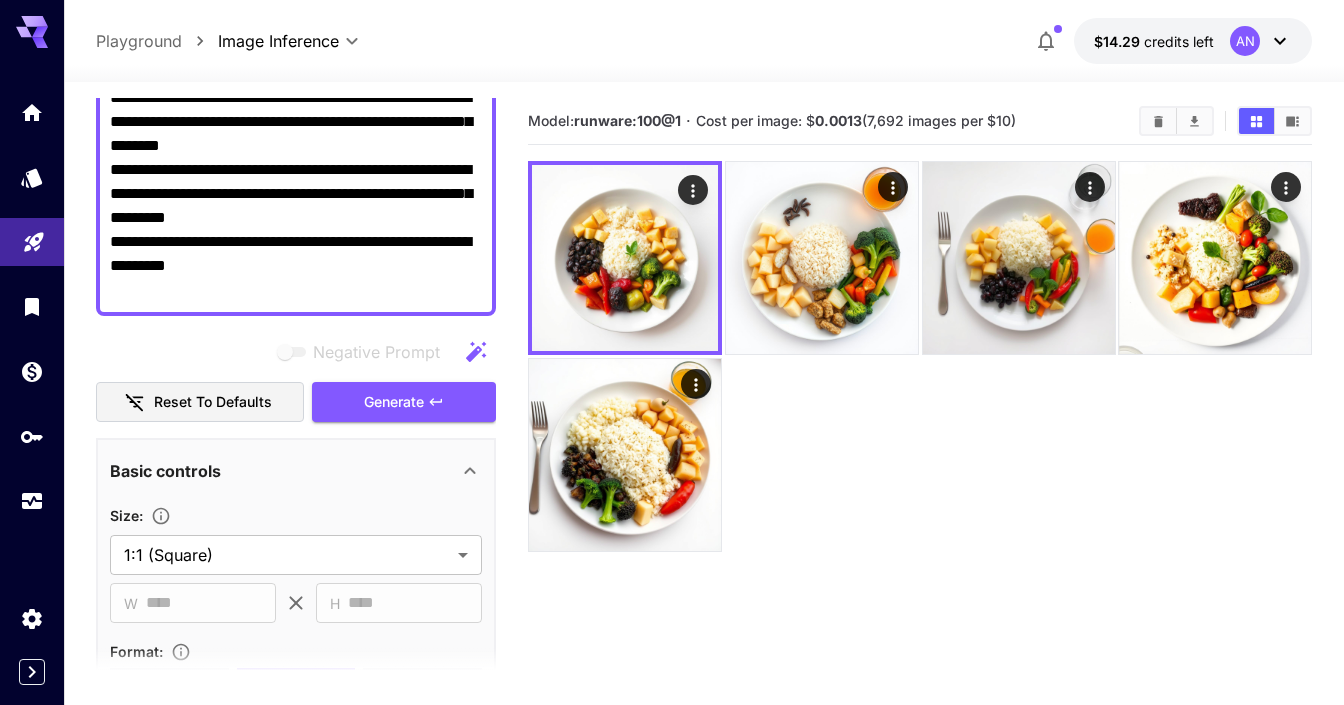 scroll, scrollTop: 0, scrollLeft: 0, axis: both 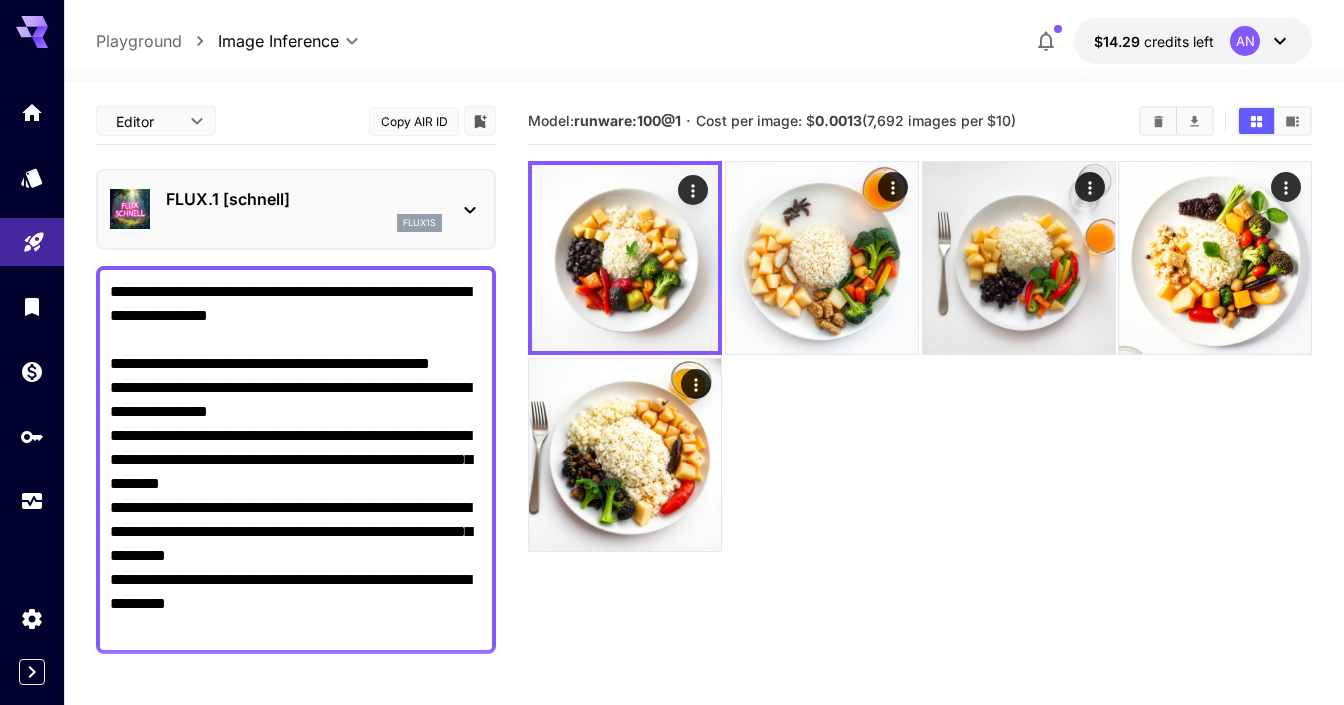 click on "**********" at bounding box center (296, 460) 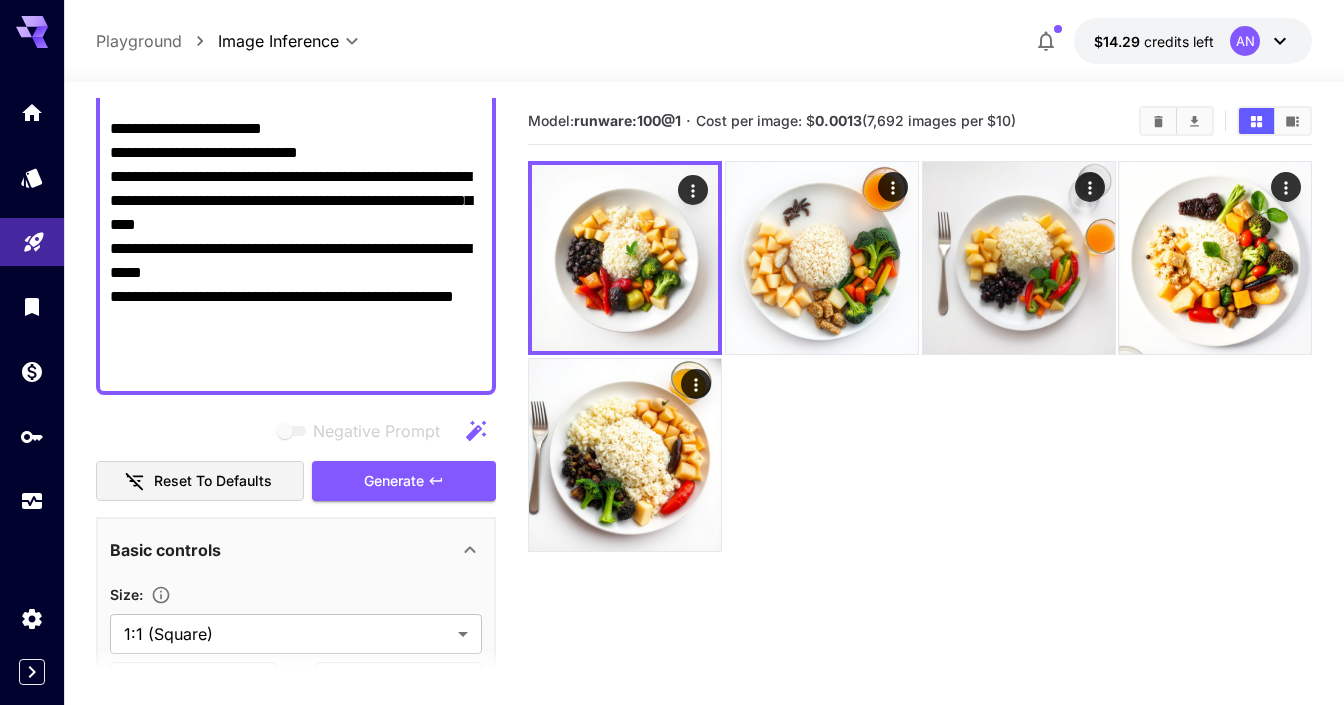 scroll, scrollTop: 645, scrollLeft: 0, axis: vertical 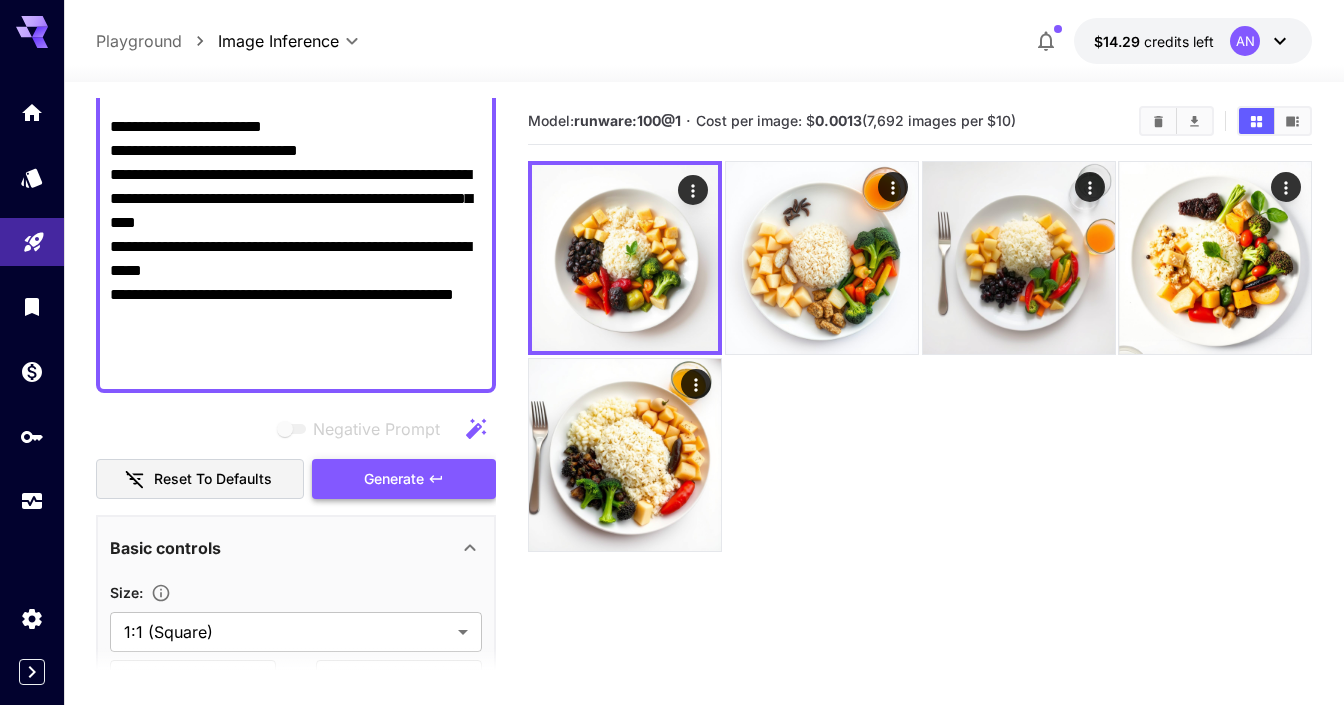 click on "Generate" at bounding box center (394, 479) 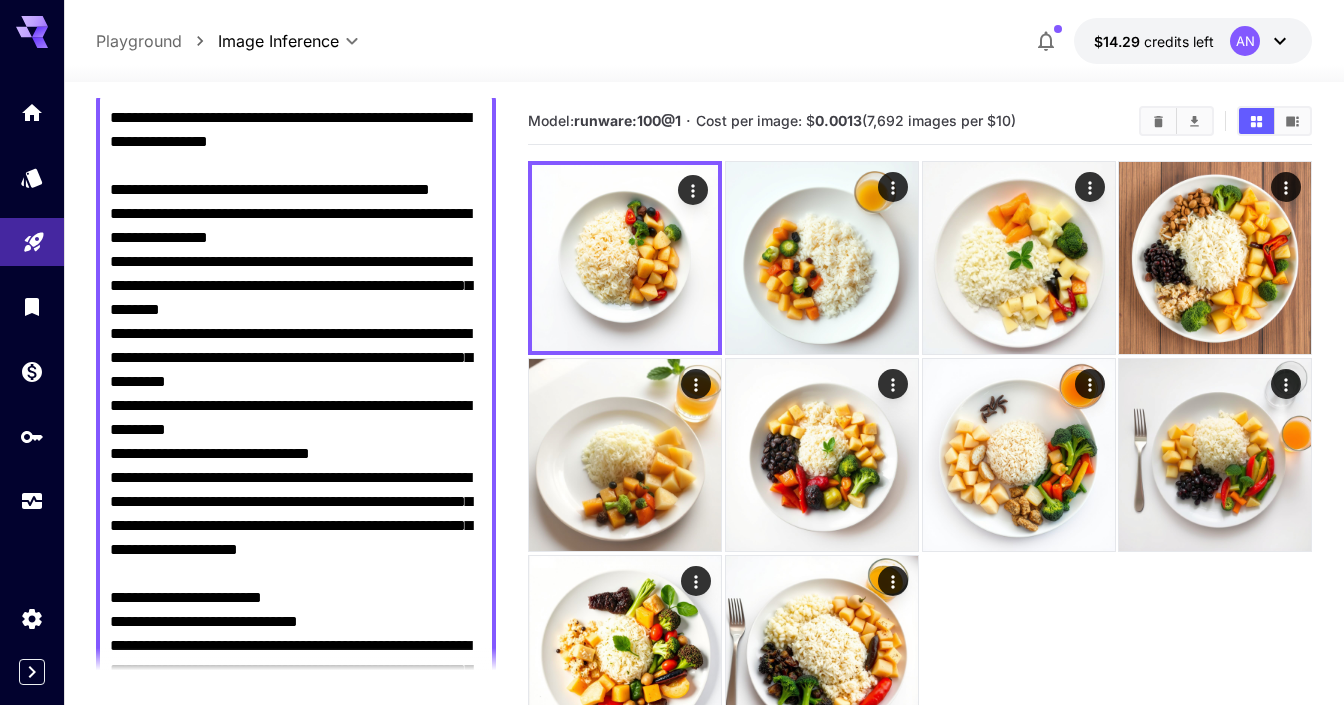 scroll, scrollTop: 0, scrollLeft: 0, axis: both 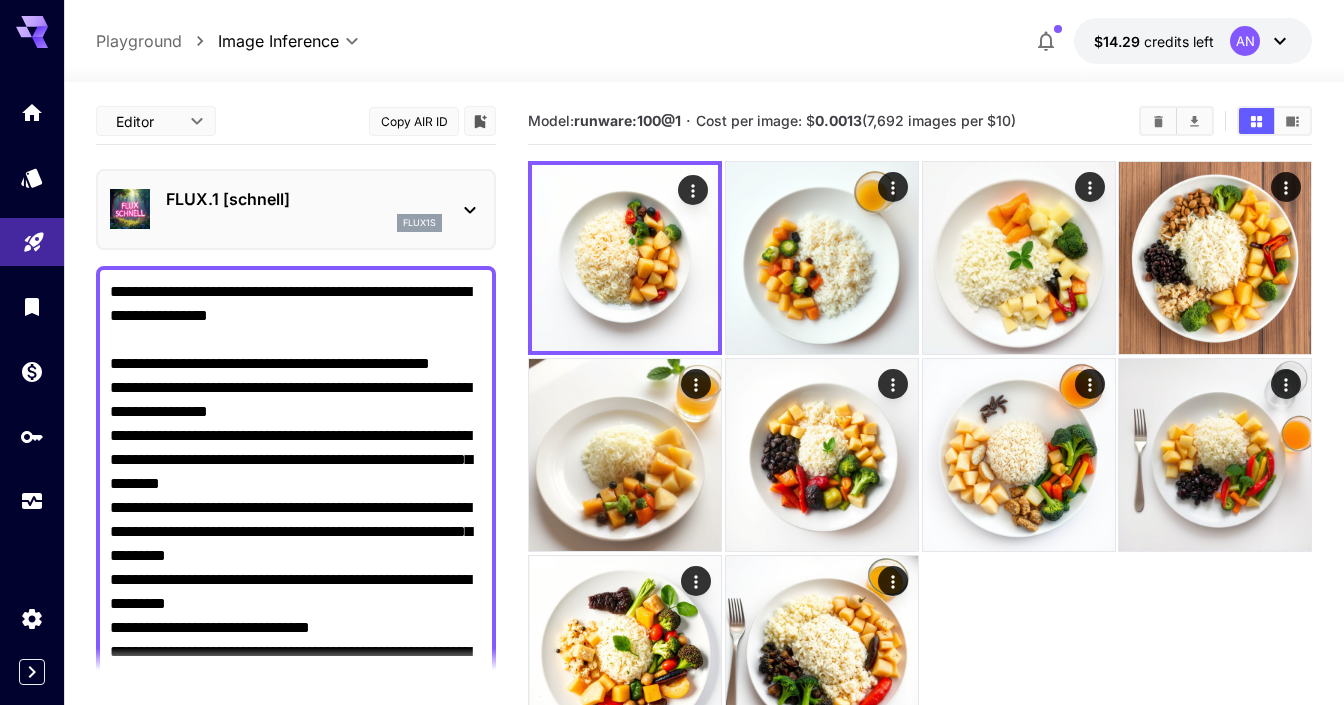 click on "Negative Prompt" at bounding box center (296, 652) 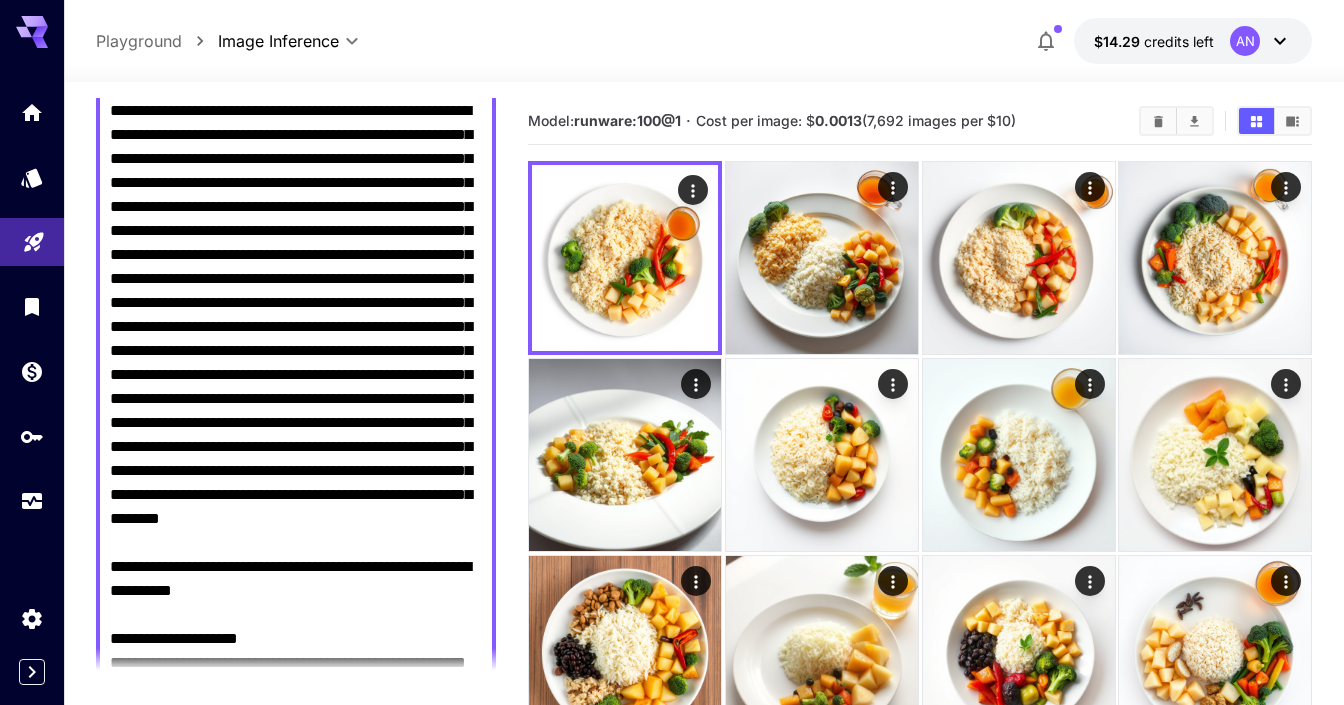 scroll, scrollTop: 192, scrollLeft: 0, axis: vertical 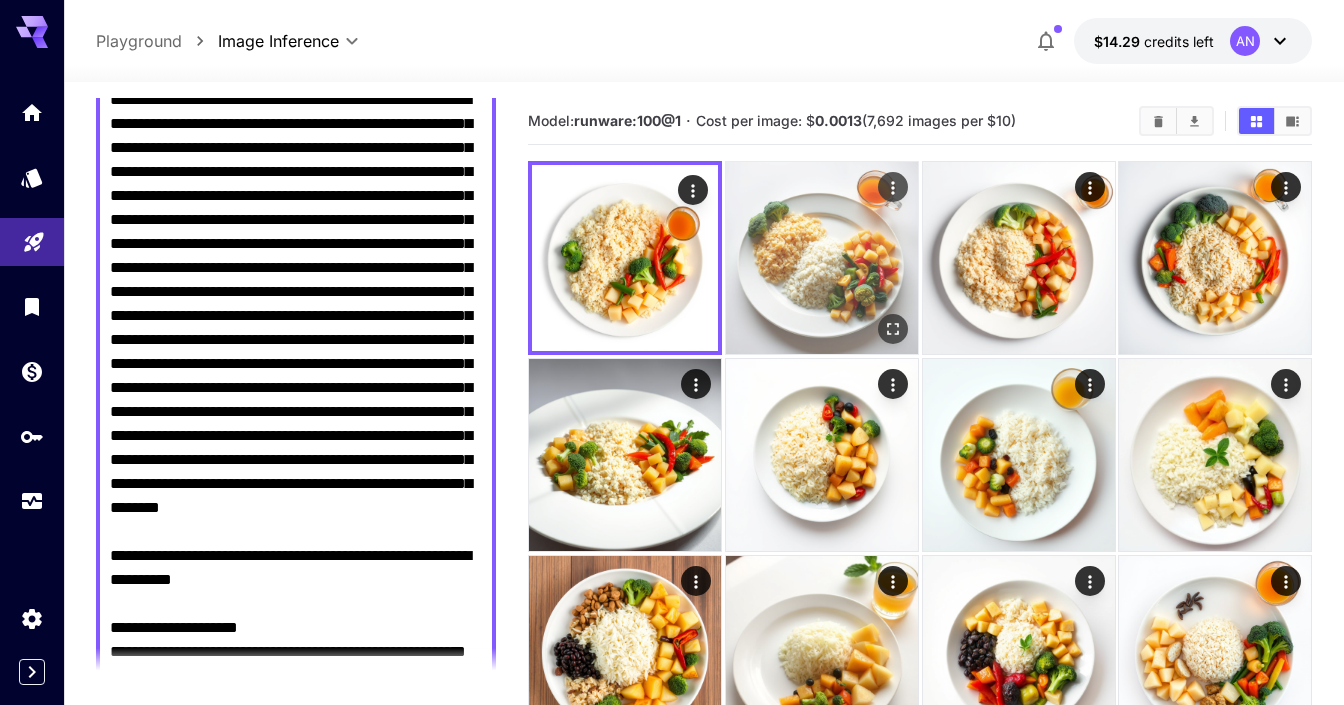type on "**********" 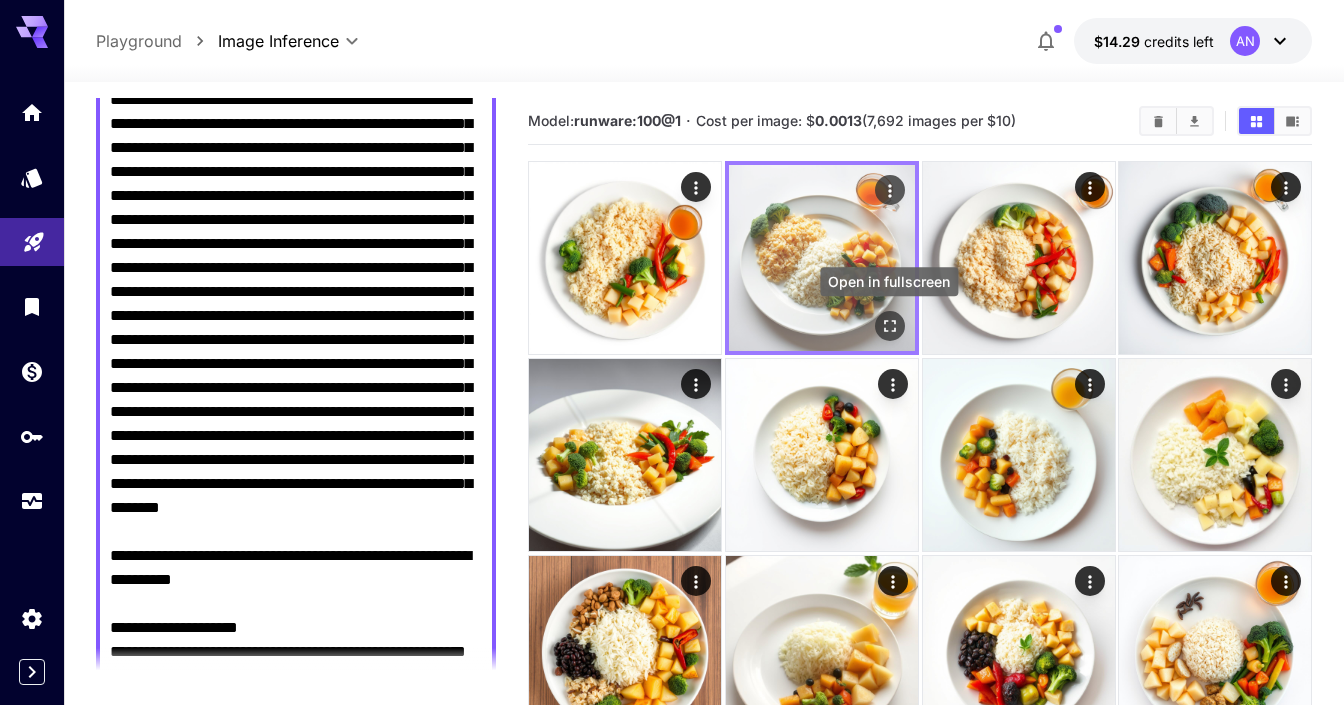 click 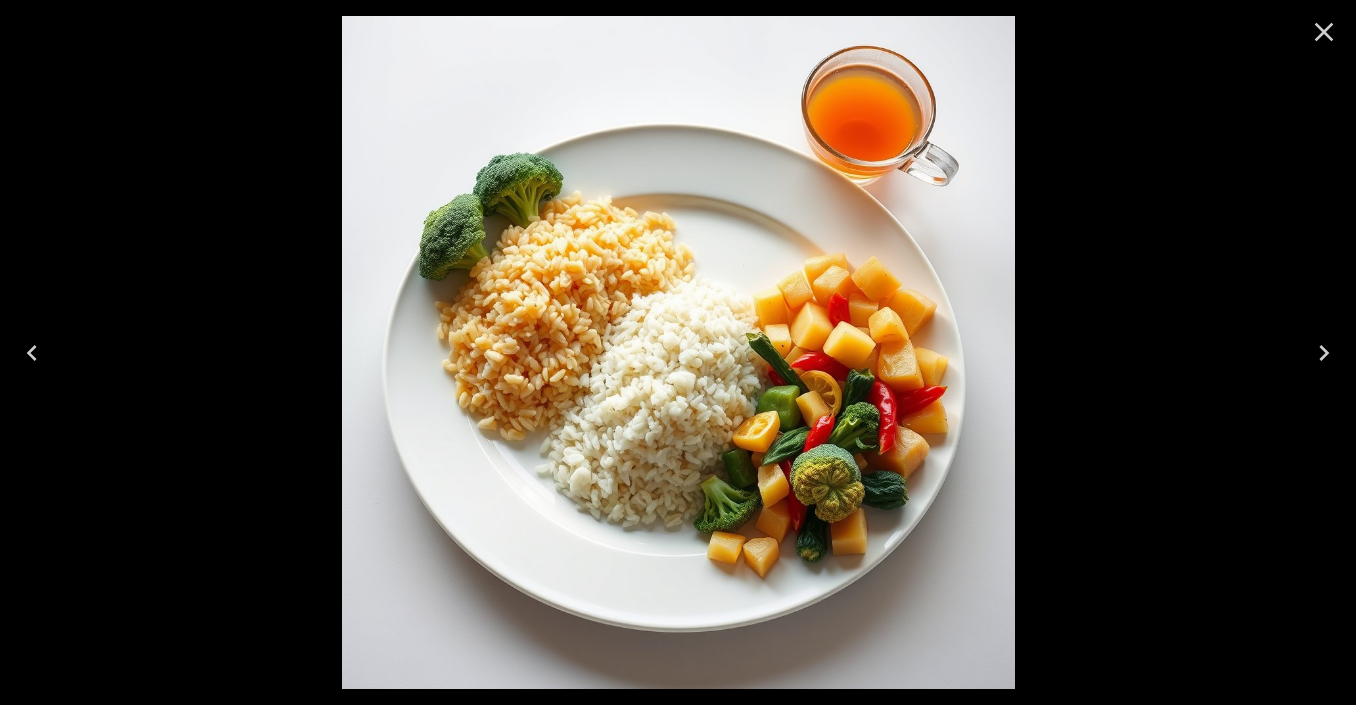 click at bounding box center [678, 352] 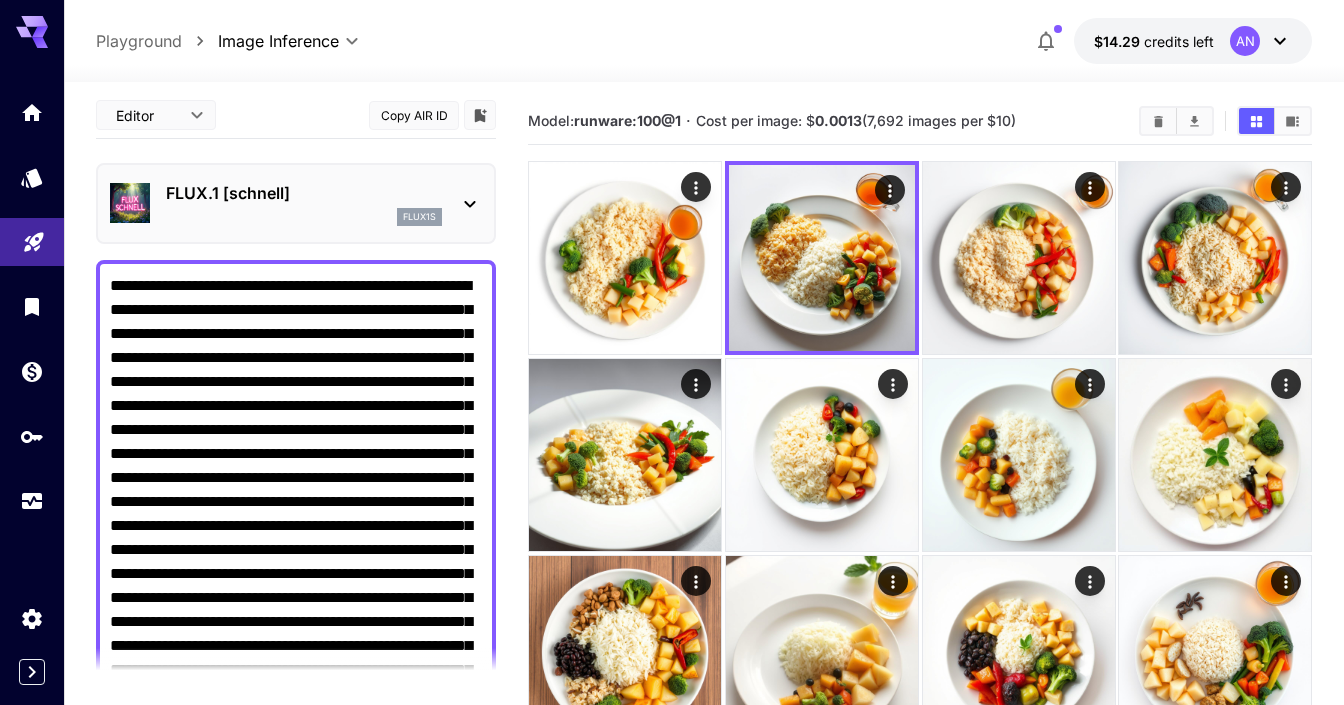 scroll, scrollTop: 0, scrollLeft: 0, axis: both 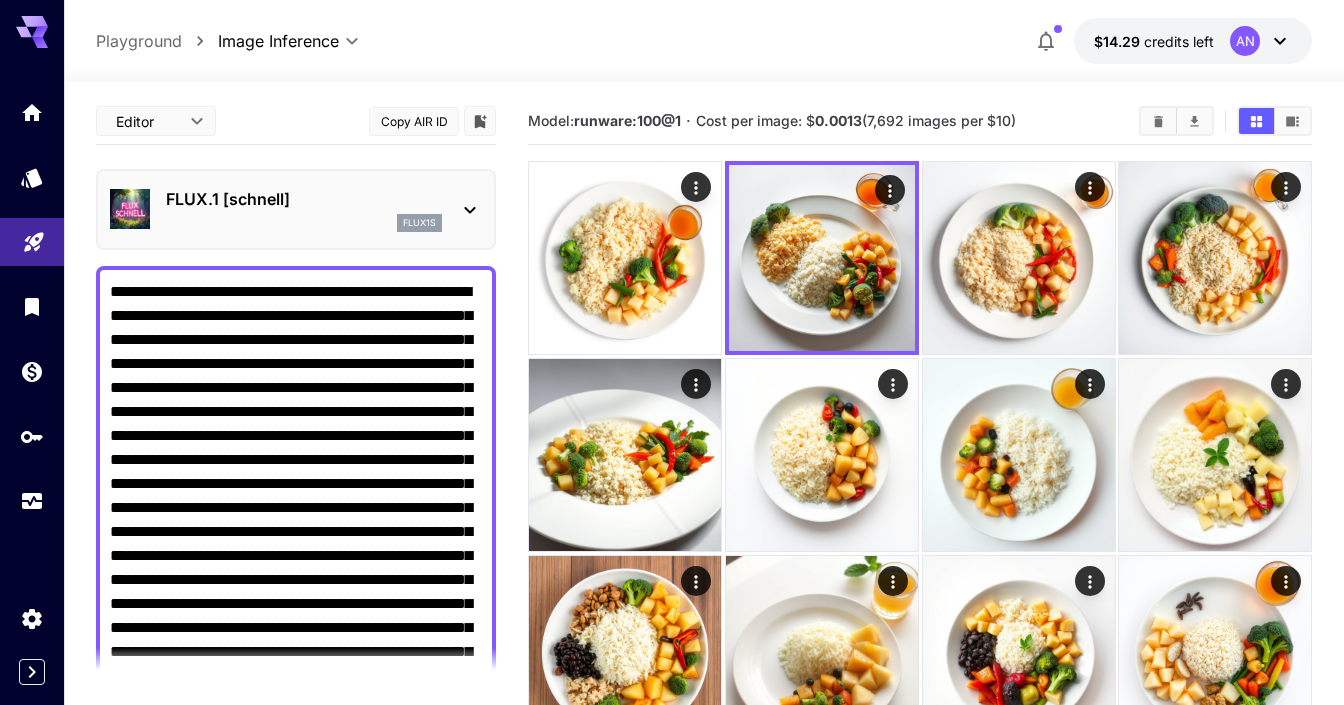 click on "FLUX.1 [schnell]" at bounding box center [304, 199] 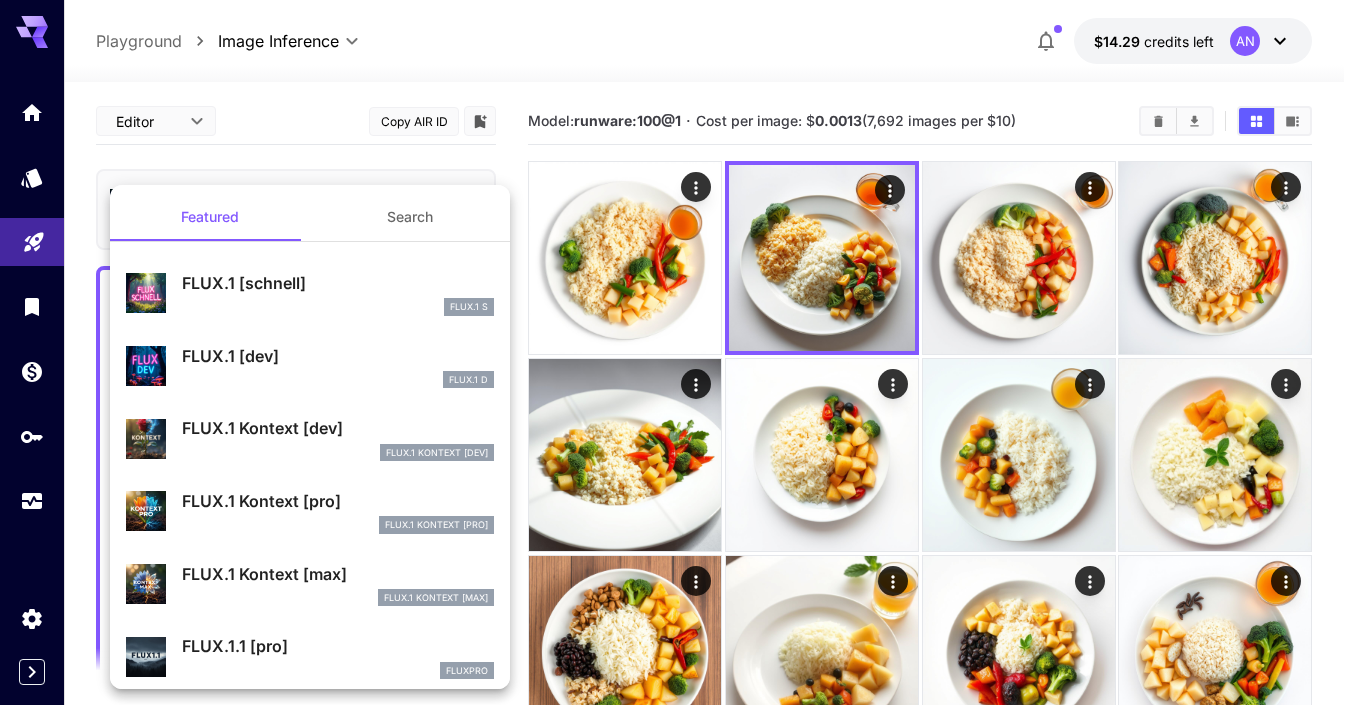 click on "FLUX.1 [dev]" at bounding box center [338, 356] 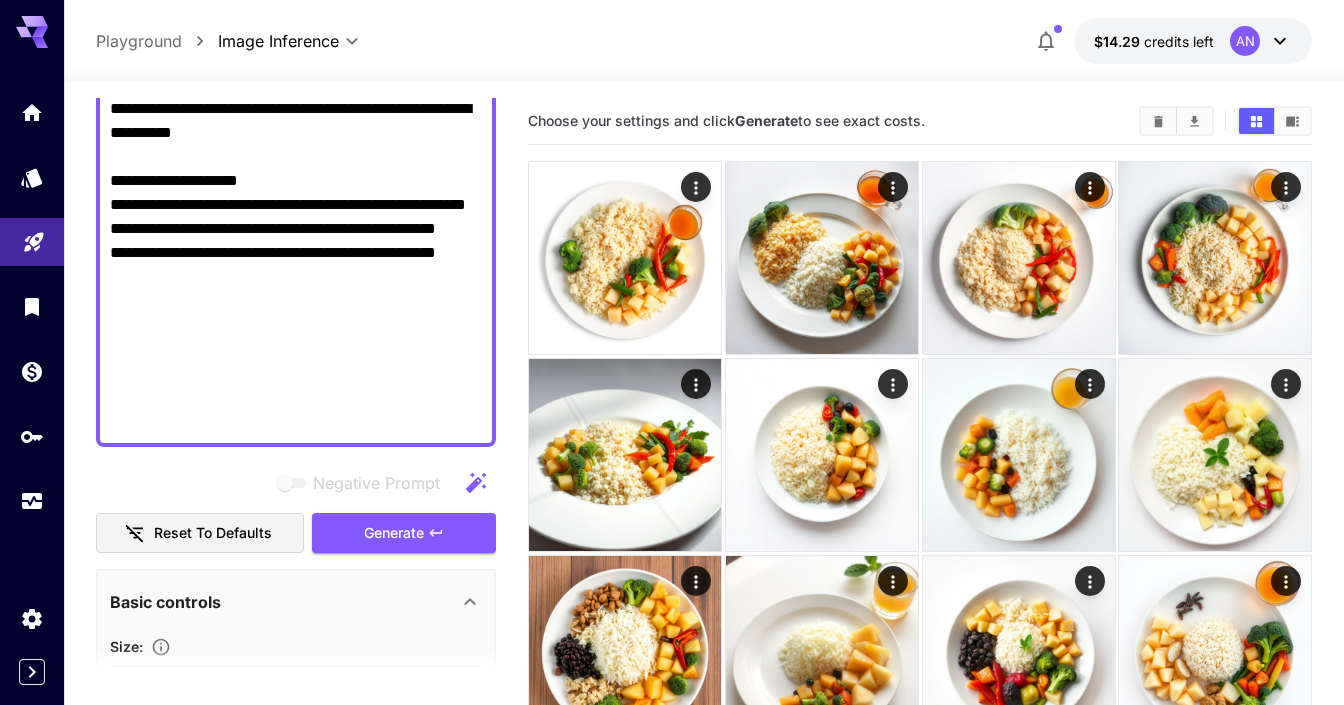 scroll, scrollTop: 641, scrollLeft: 0, axis: vertical 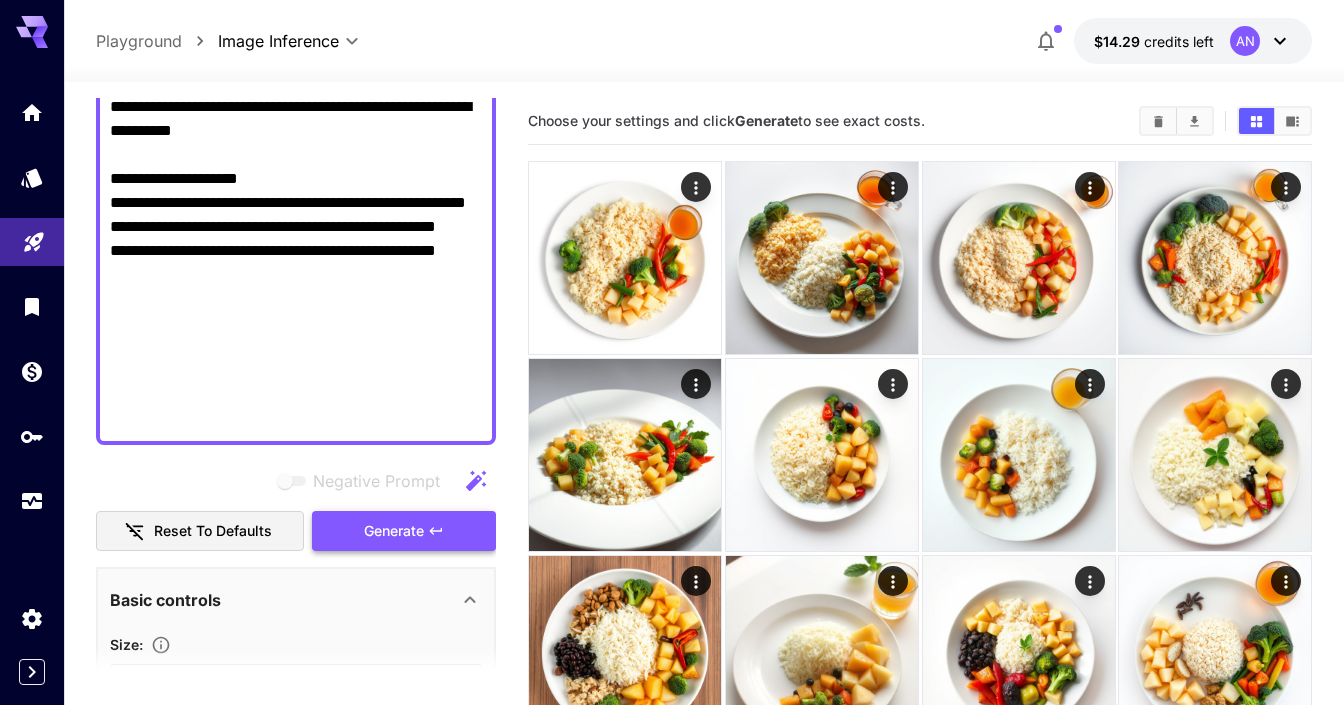 click on "Generate" at bounding box center (394, 531) 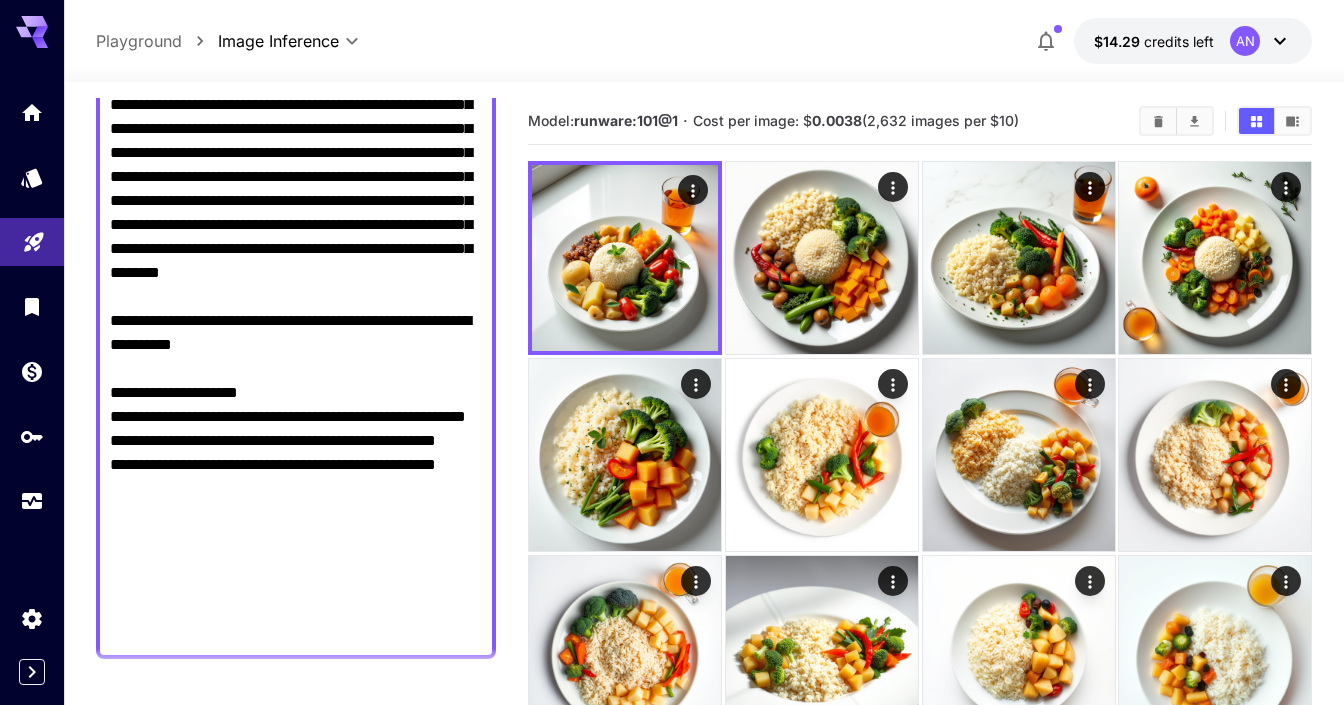 scroll, scrollTop: 406, scrollLeft: 0, axis: vertical 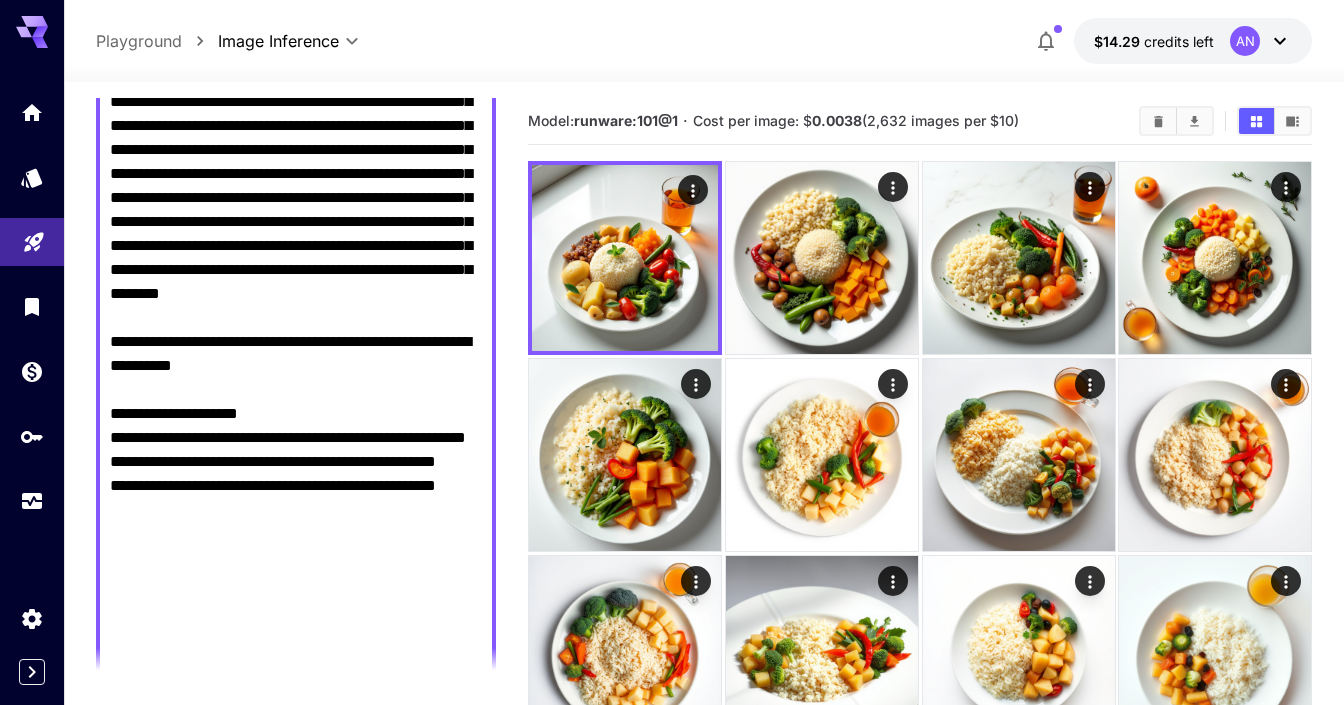 drag, startPoint x: 140, startPoint y: 278, endPoint x: 191, endPoint y: 292, distance: 52.886673 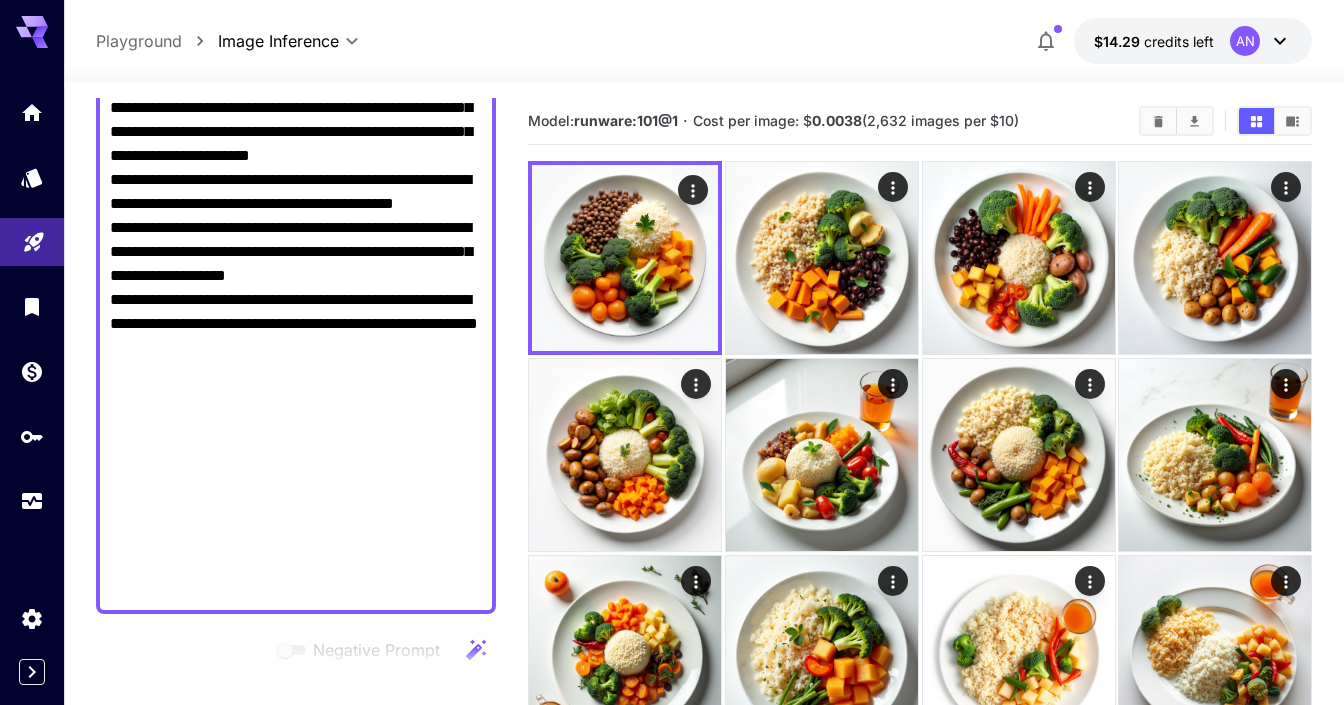 scroll, scrollTop: 1317, scrollLeft: 0, axis: vertical 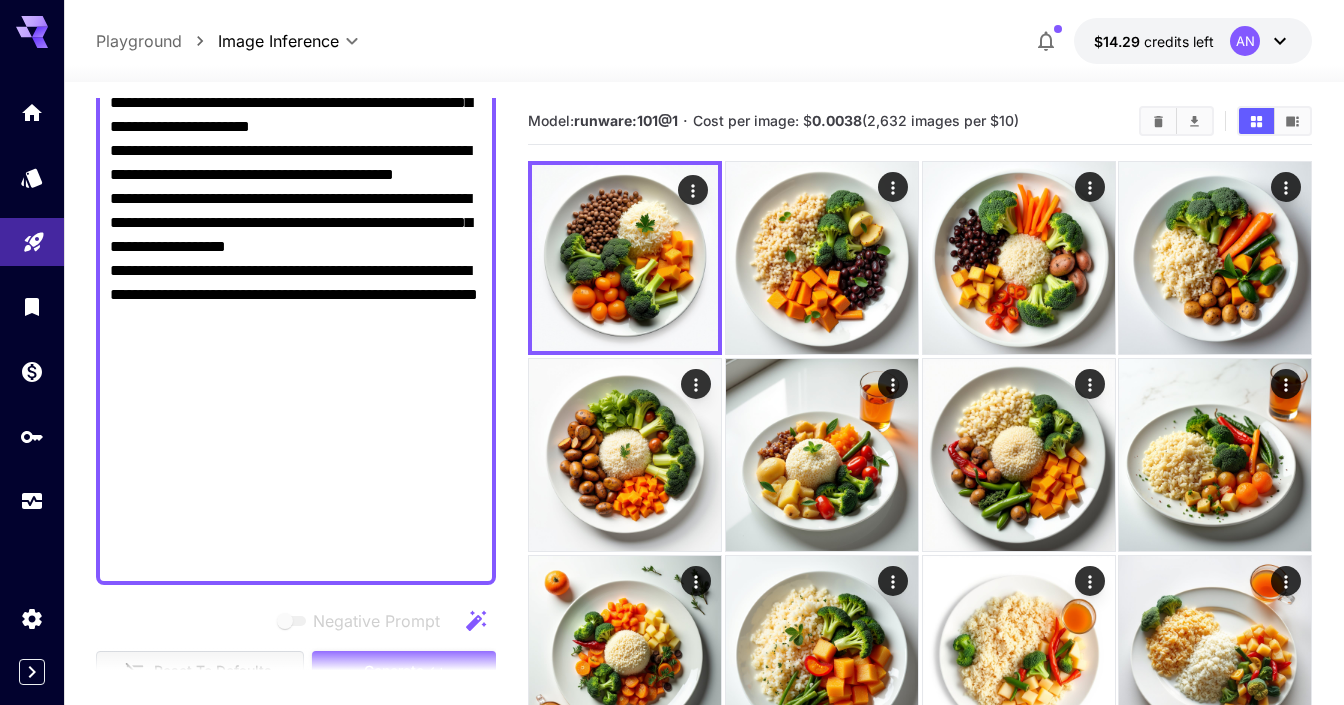 drag, startPoint x: 107, startPoint y: 215, endPoint x: 146, endPoint y: 253, distance: 54.451813 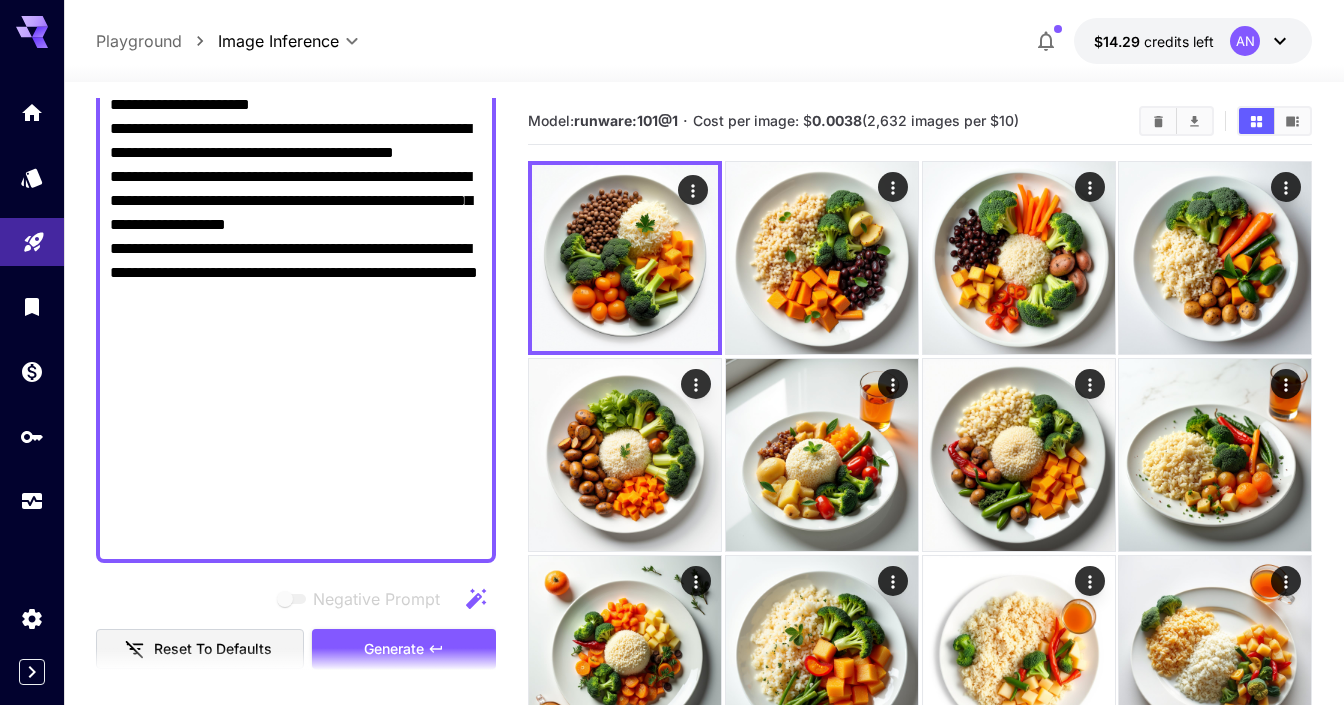 scroll, scrollTop: 1339, scrollLeft: 0, axis: vertical 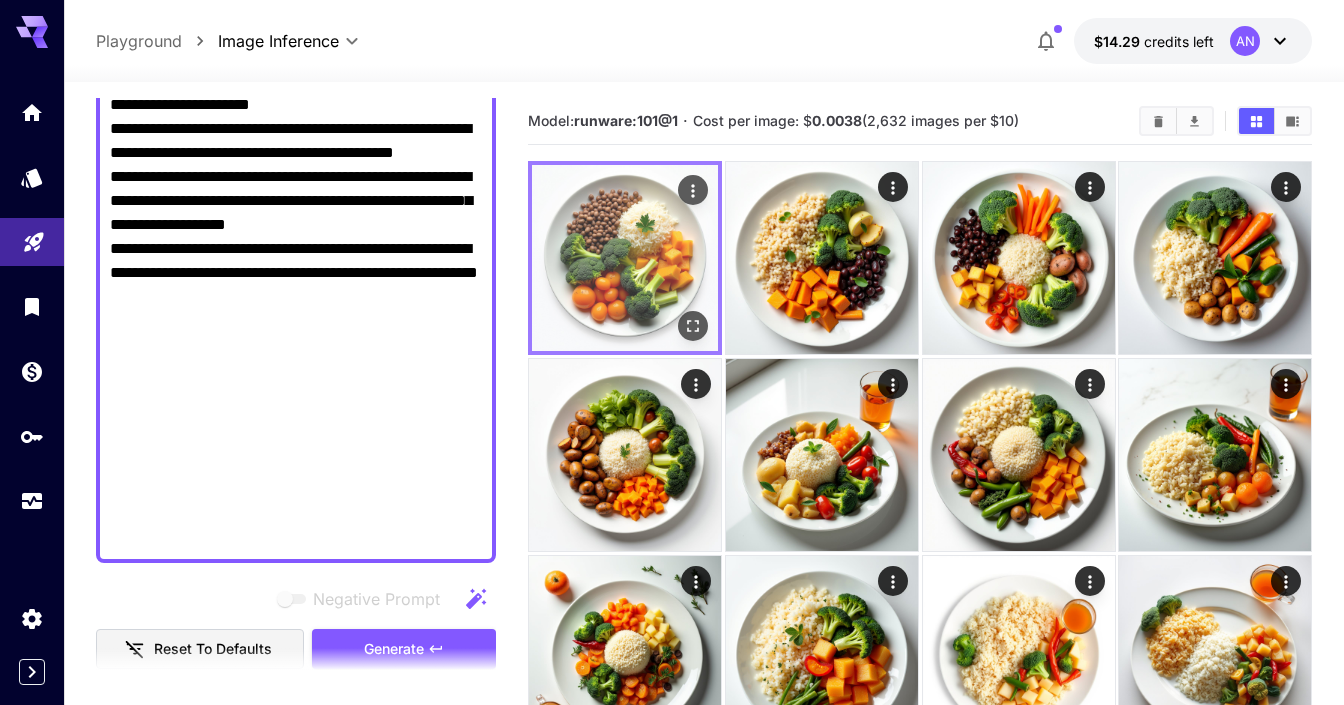 click at bounding box center (625, 258) 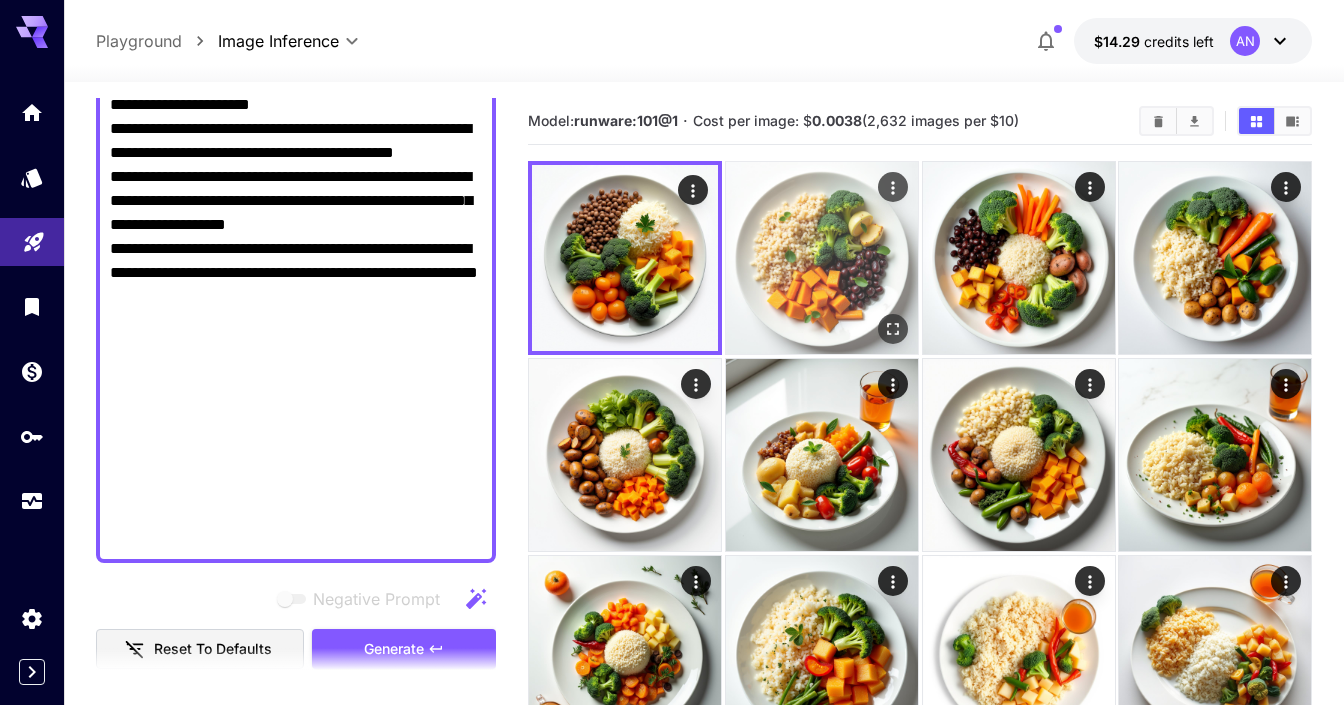 click at bounding box center (822, 258) 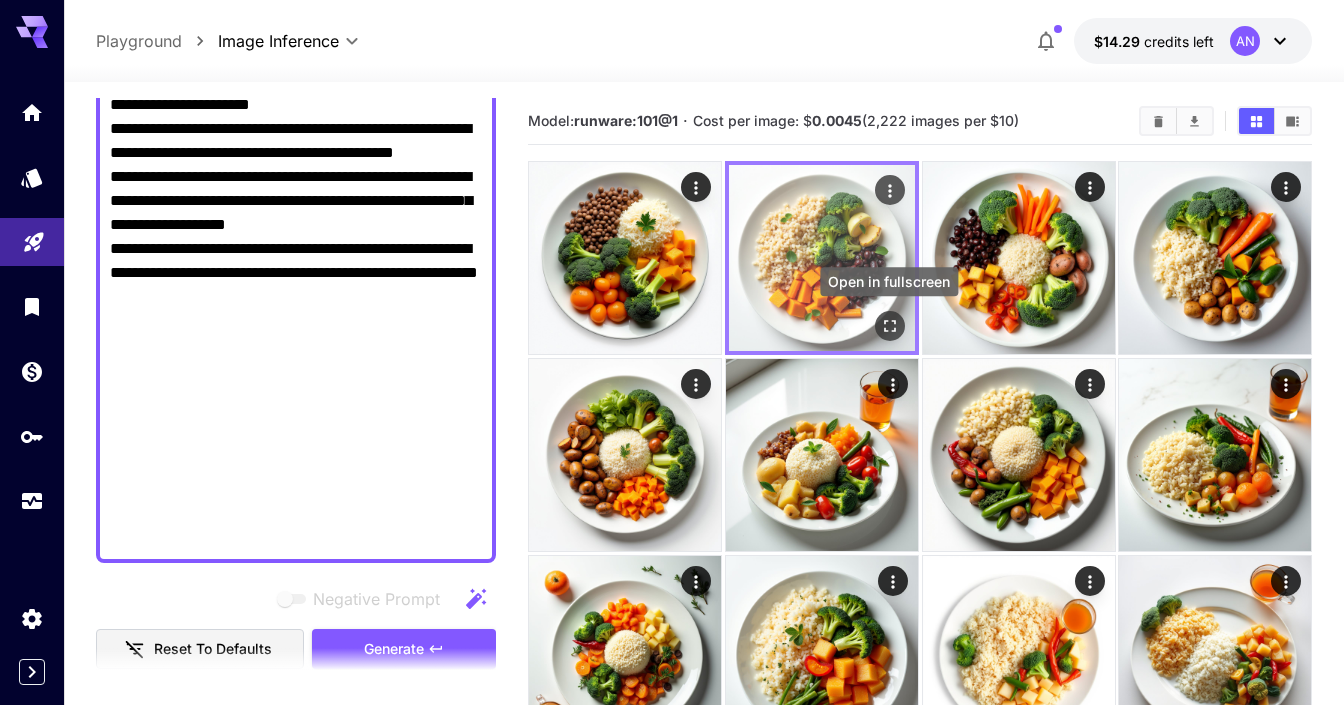click 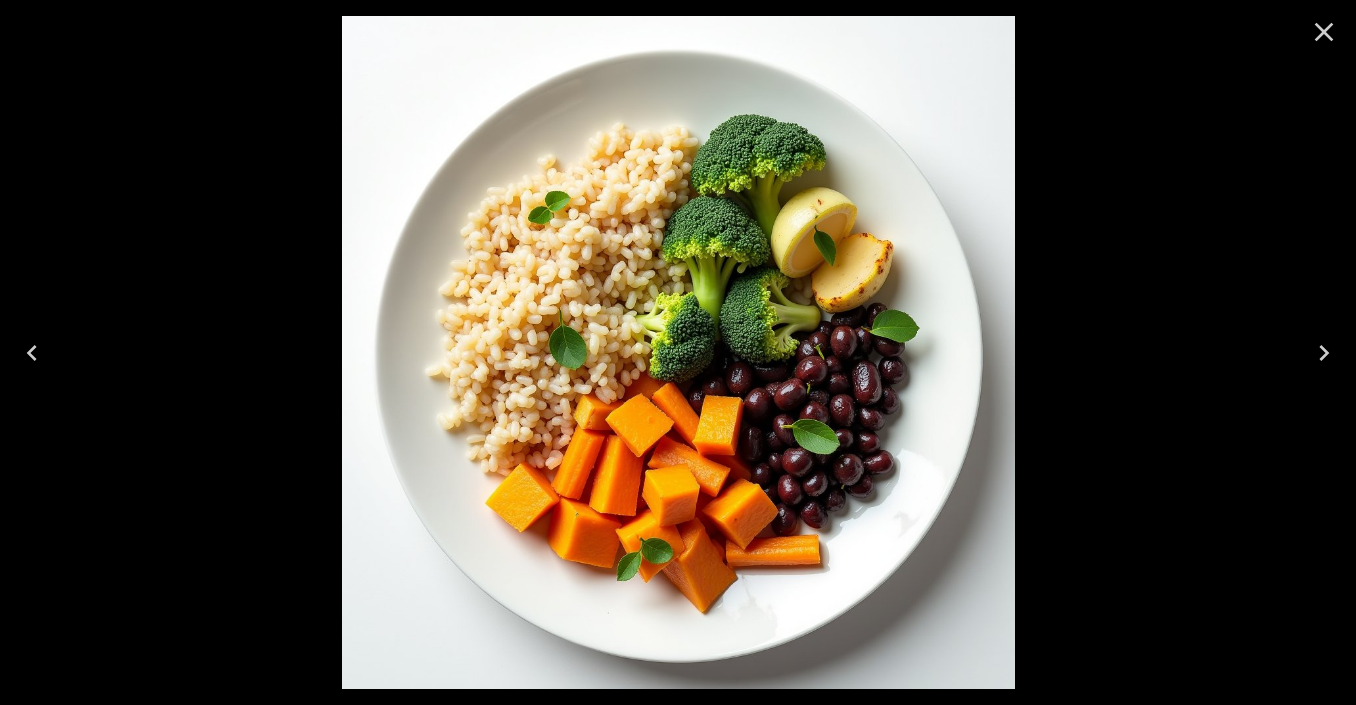 click at bounding box center [678, 352] 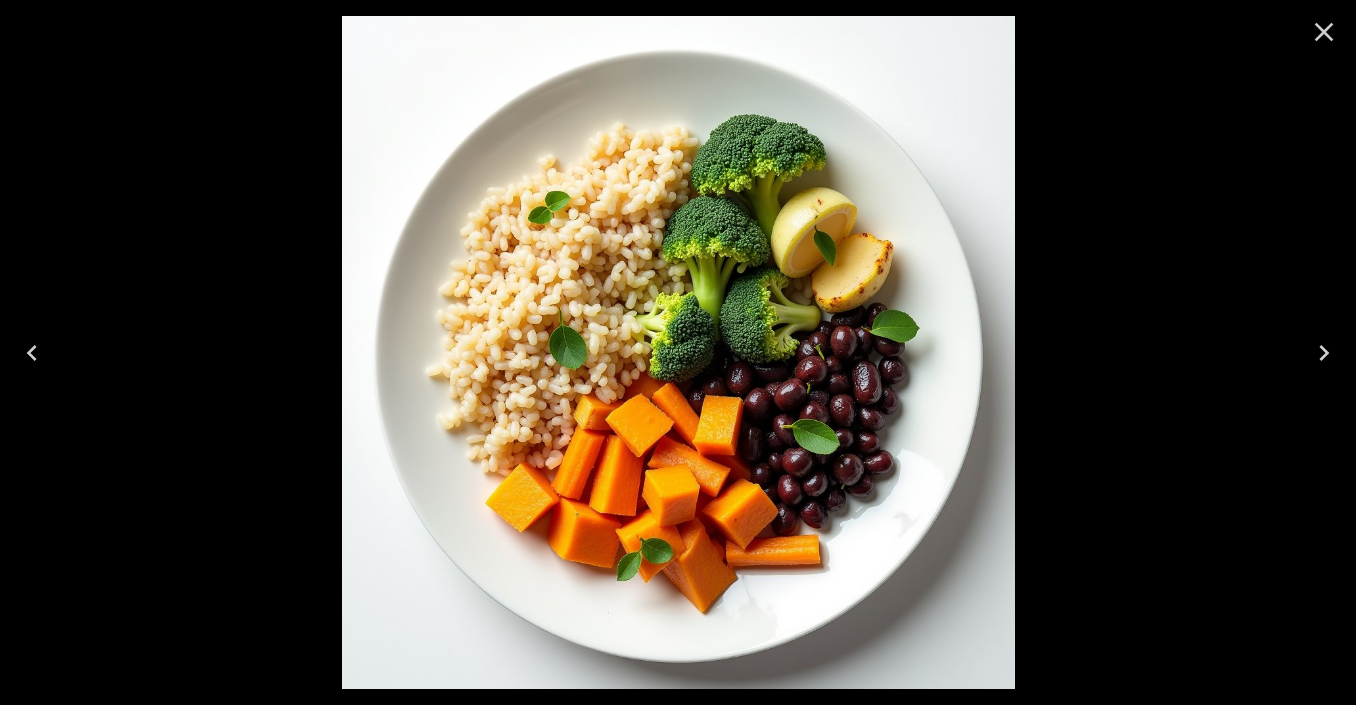 click 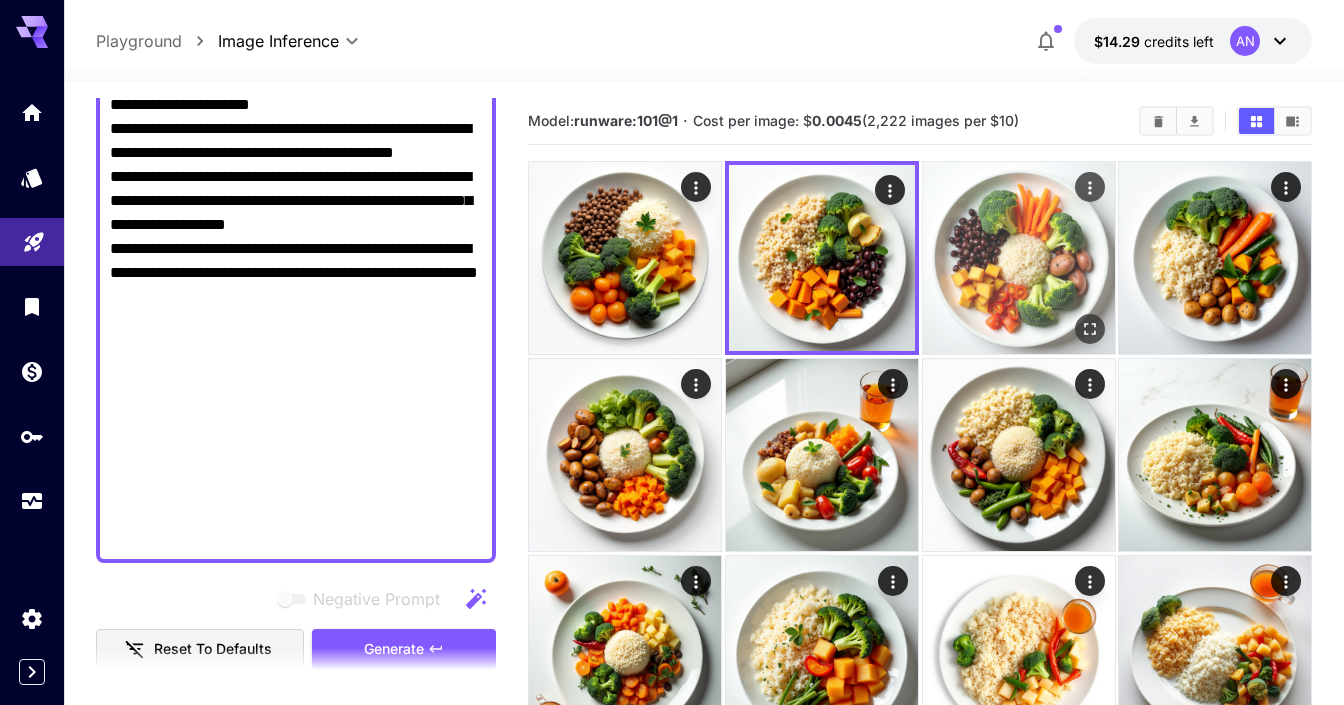 click at bounding box center [1019, 258] 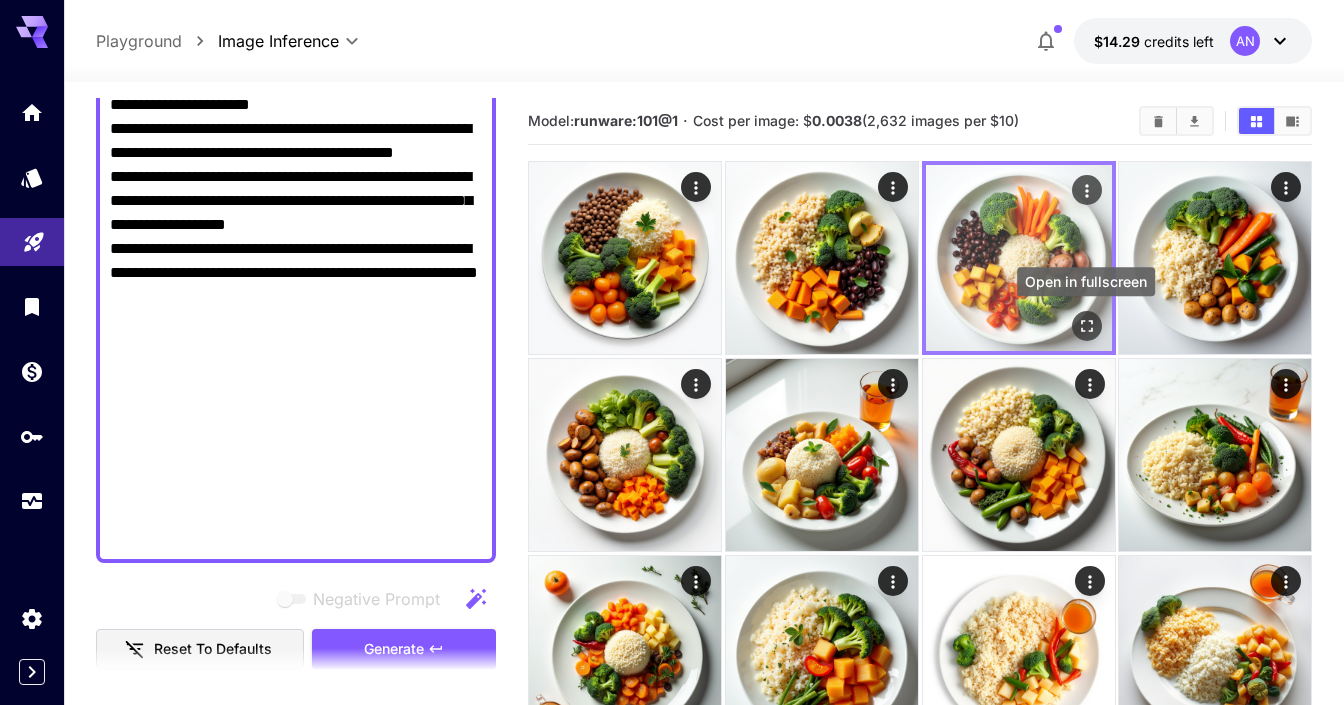 click 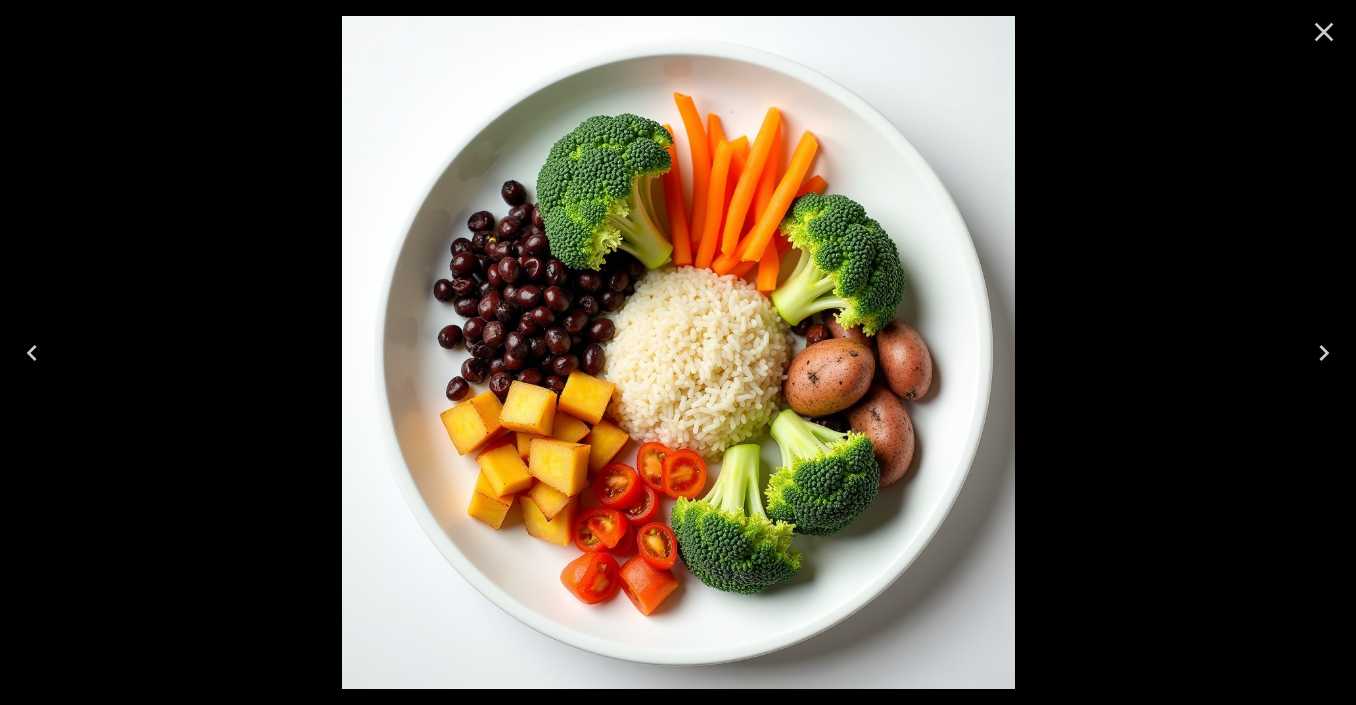 click 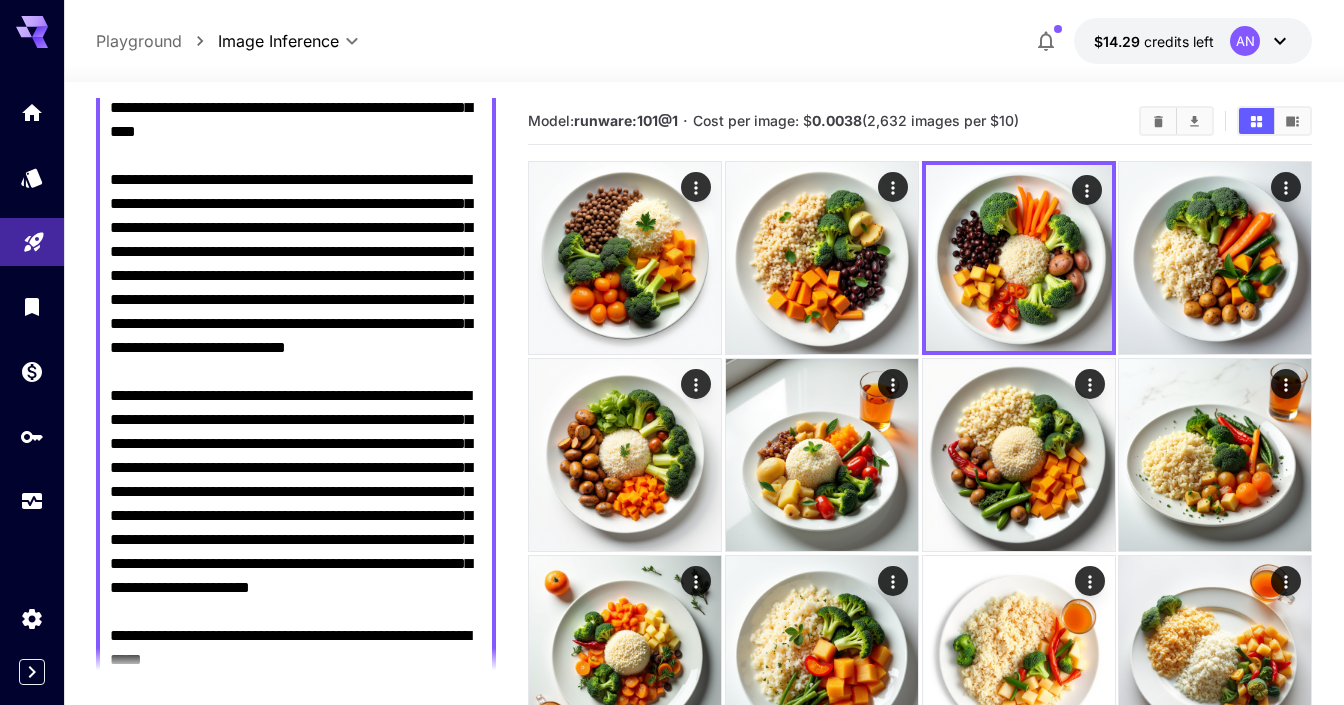scroll, scrollTop: 604, scrollLeft: 0, axis: vertical 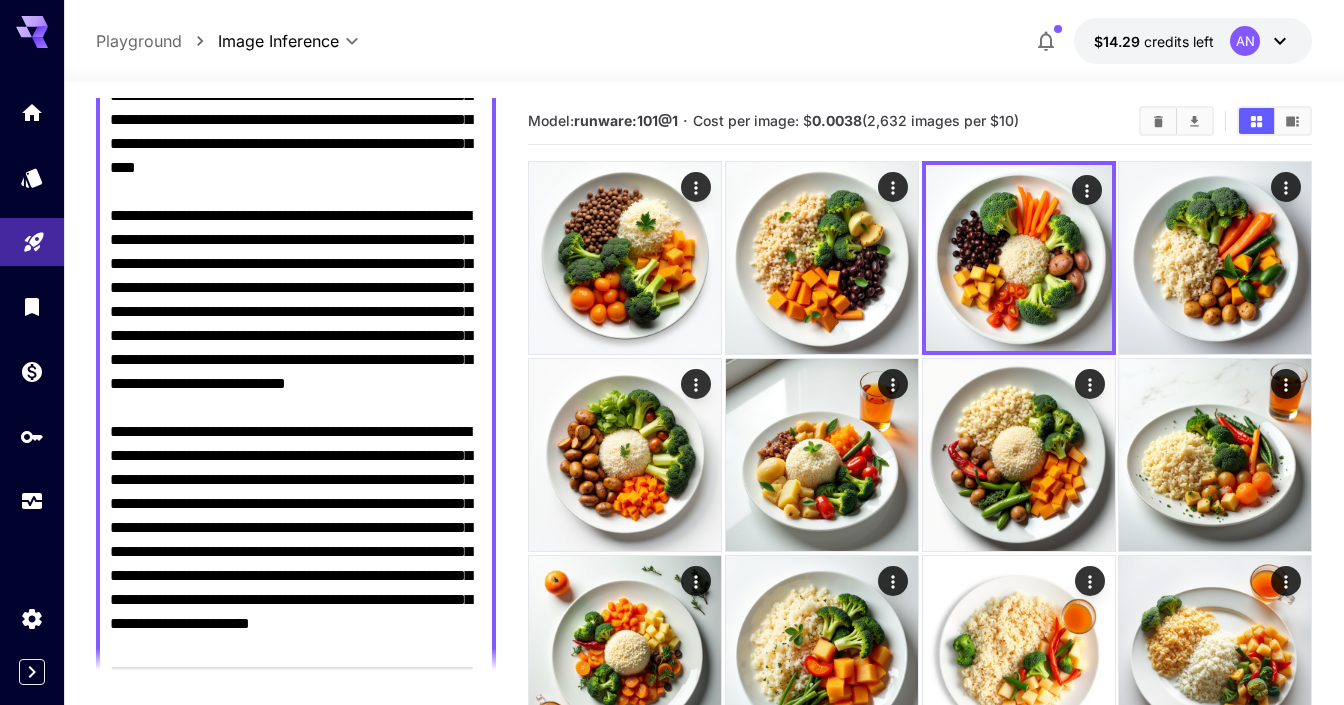 click on "Negative Prompt" at bounding box center (296, 480) 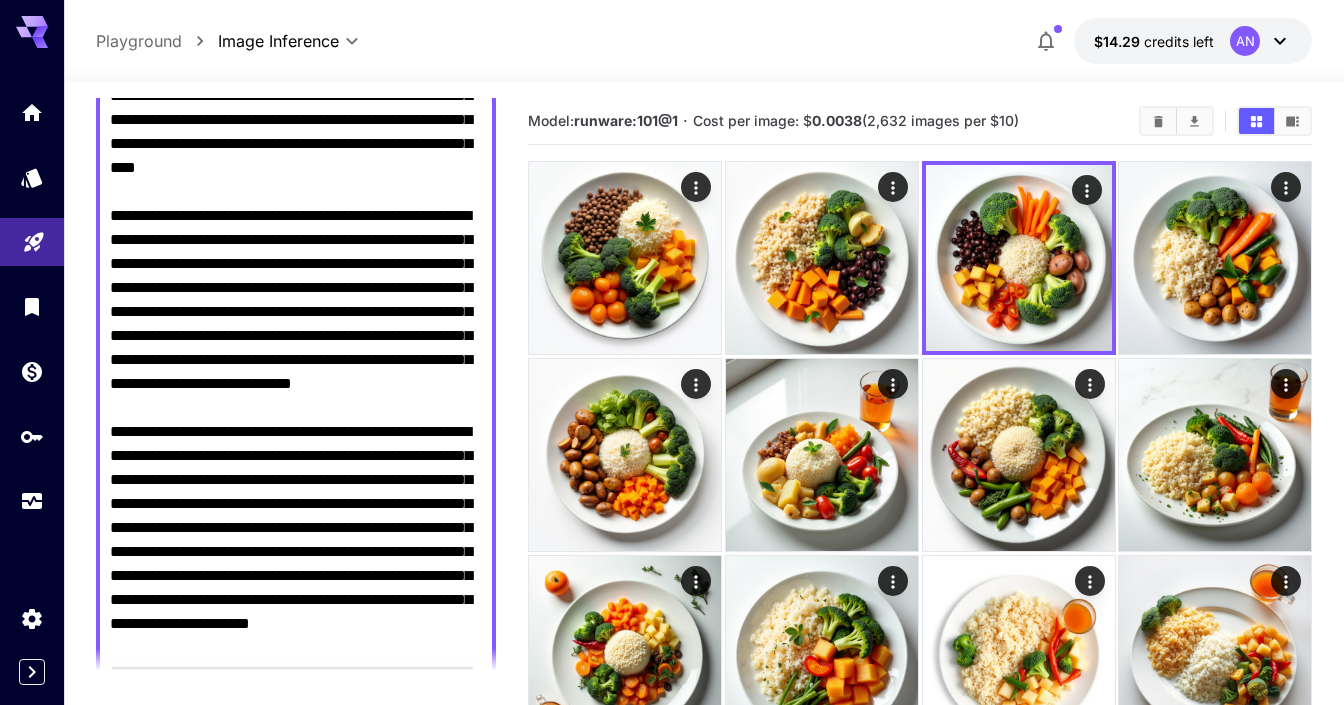 drag, startPoint x: 342, startPoint y: 428, endPoint x: 249, endPoint y: 451, distance: 95.80188 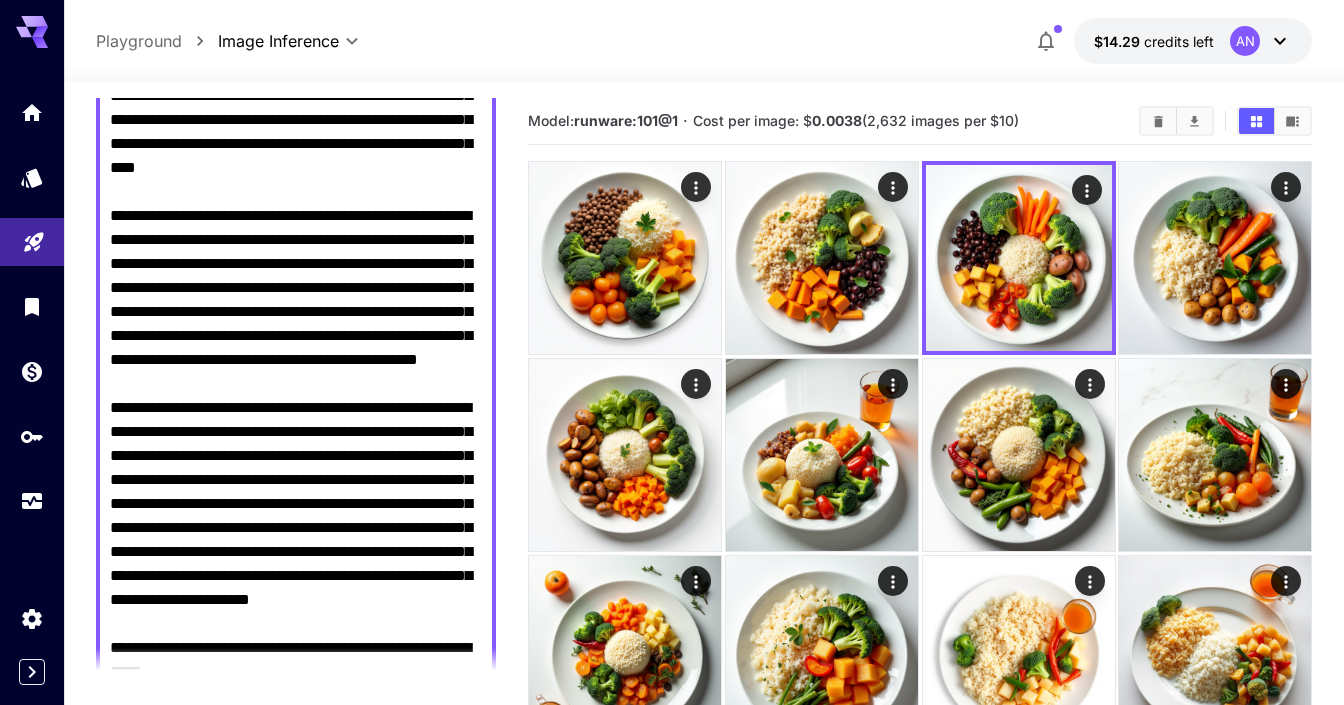 click on "Negative Prompt" at bounding box center (296, 468) 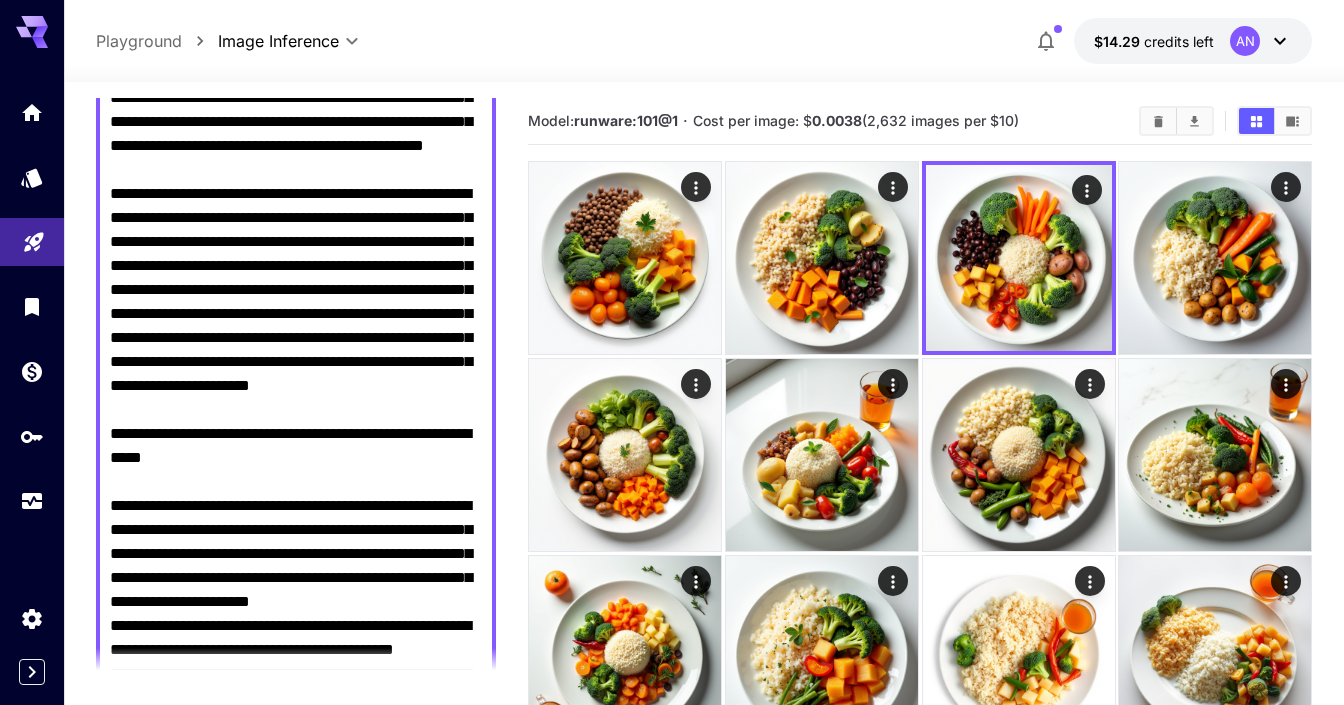 scroll, scrollTop: 829, scrollLeft: 0, axis: vertical 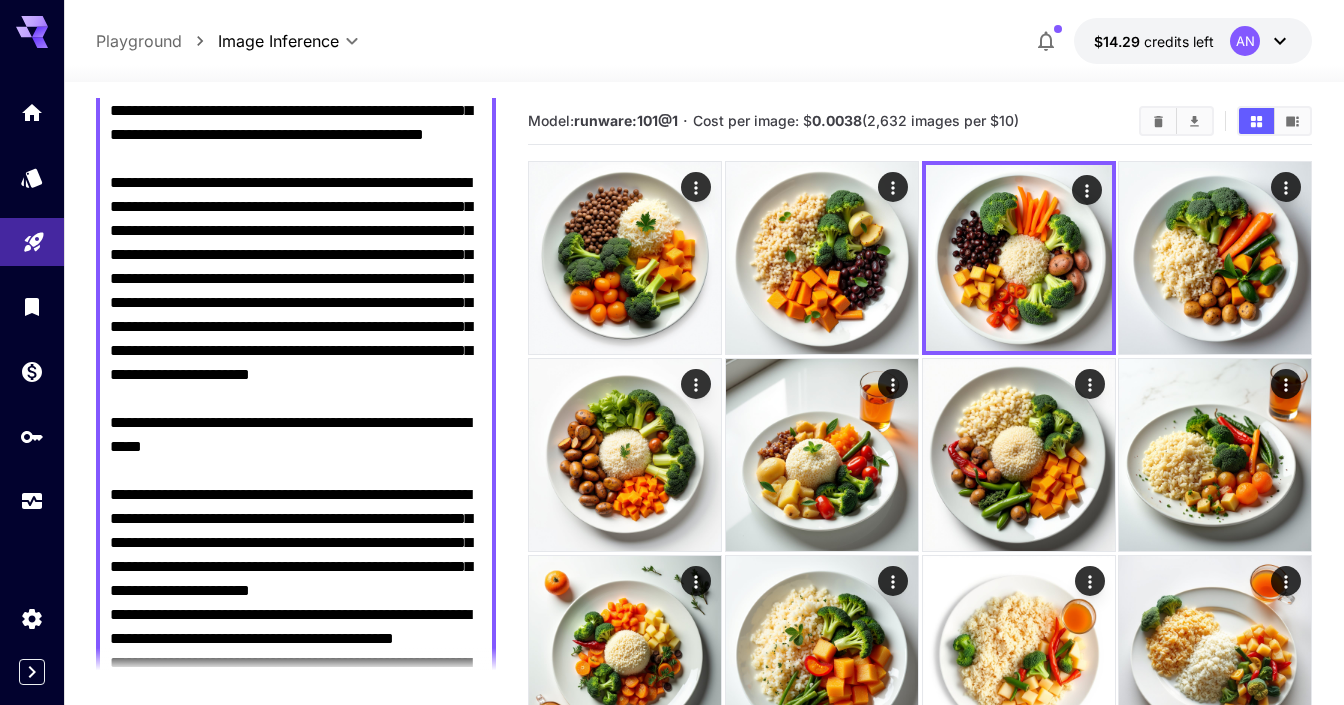 drag, startPoint x: 113, startPoint y: 324, endPoint x: 302, endPoint y: 573, distance: 312.6052 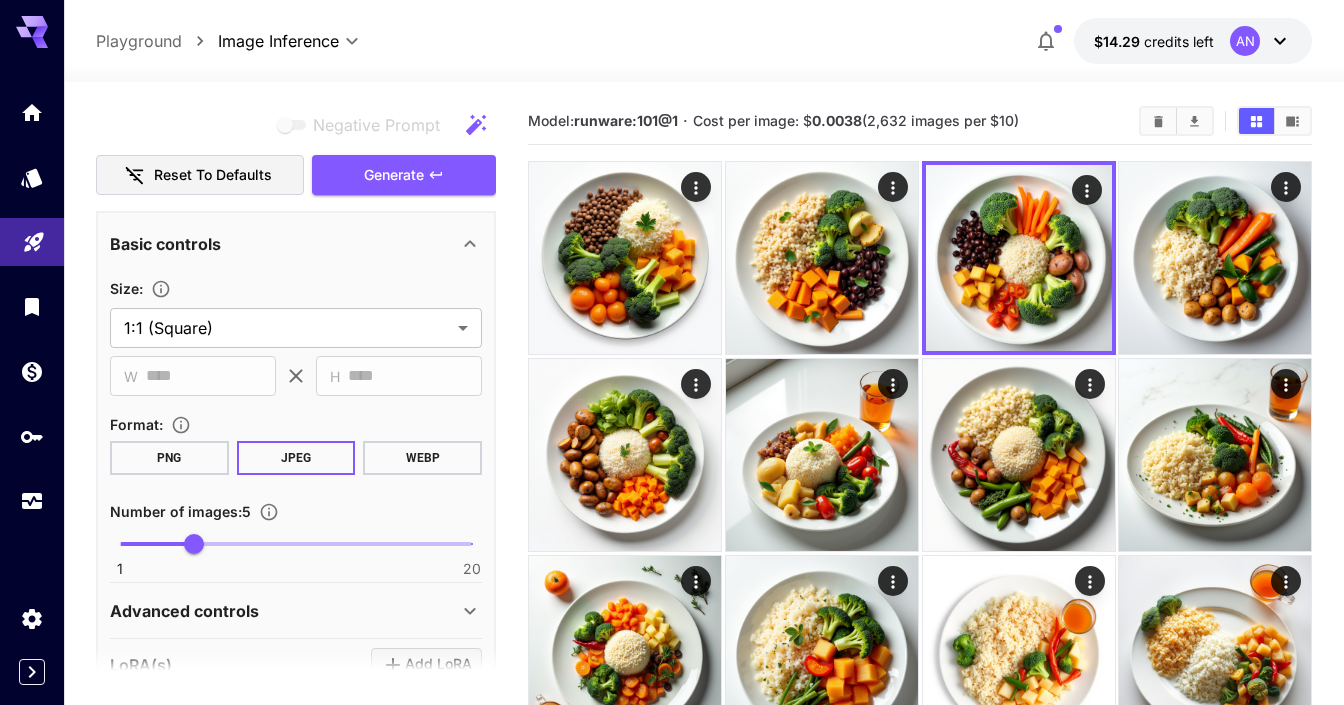 drag, startPoint x: 296, startPoint y: 443, endPoint x: 399, endPoint y: 744, distance: 318.1352 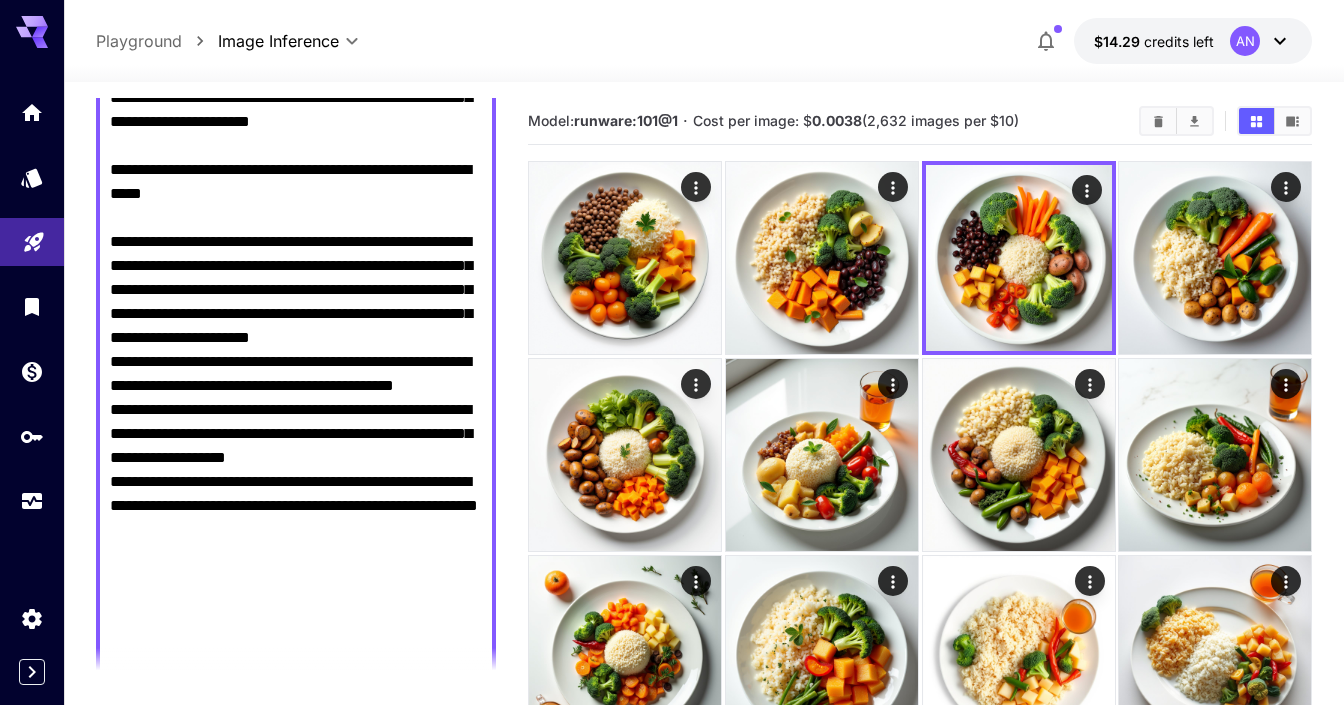 scroll, scrollTop: 1169, scrollLeft: 0, axis: vertical 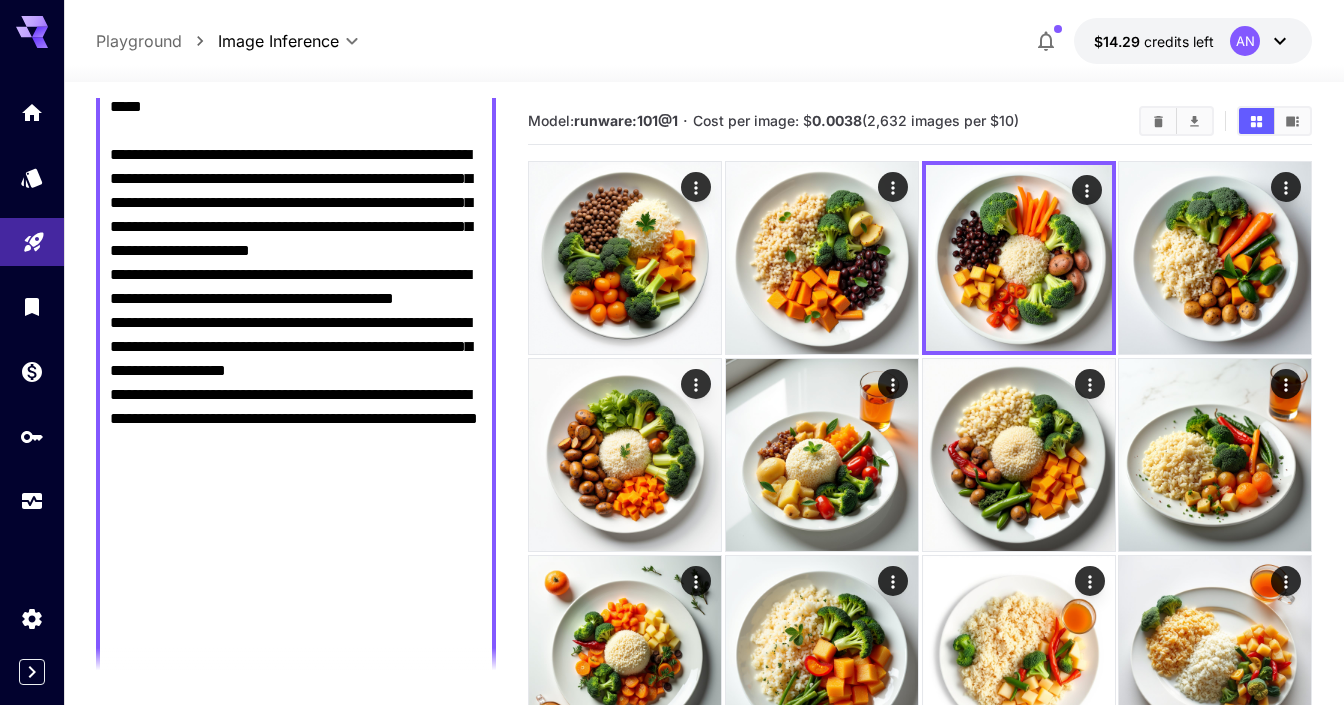 click on "Negative Prompt" at bounding box center [296, -97] 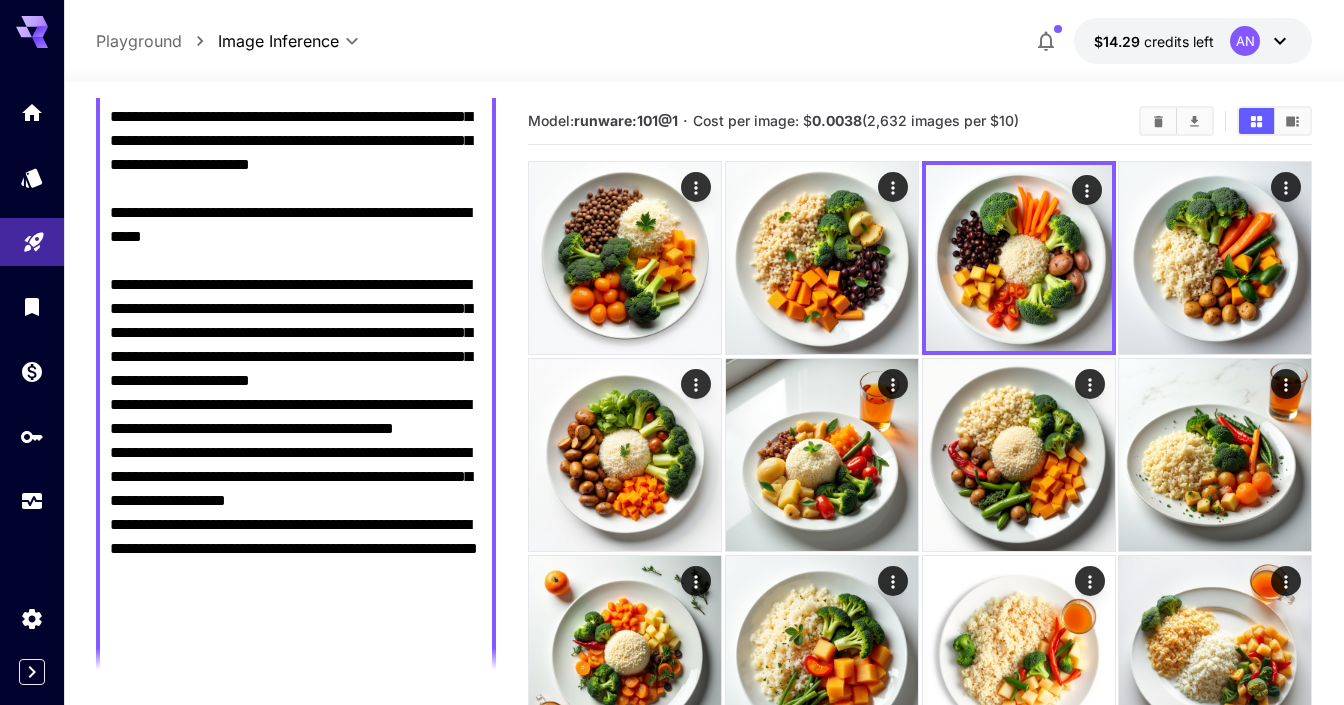 scroll, scrollTop: 1034, scrollLeft: 0, axis: vertical 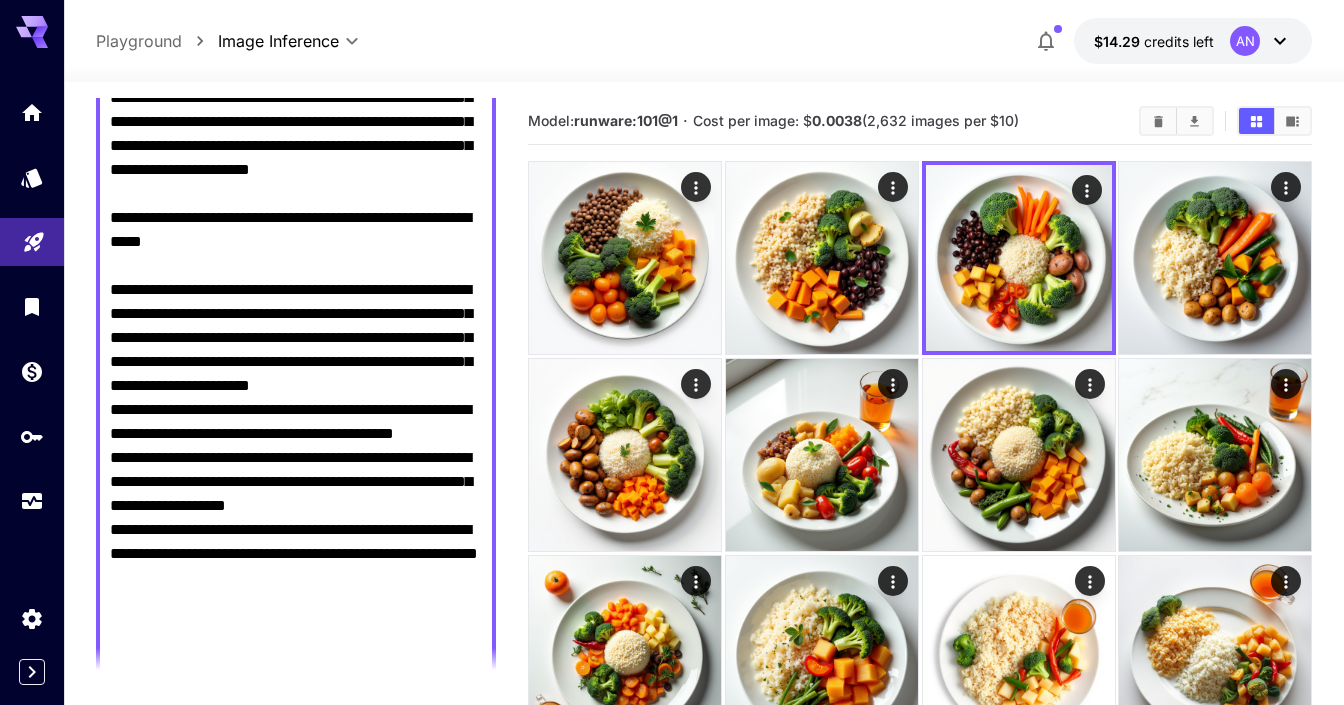 click on "Negative Prompt" at bounding box center (296, 38) 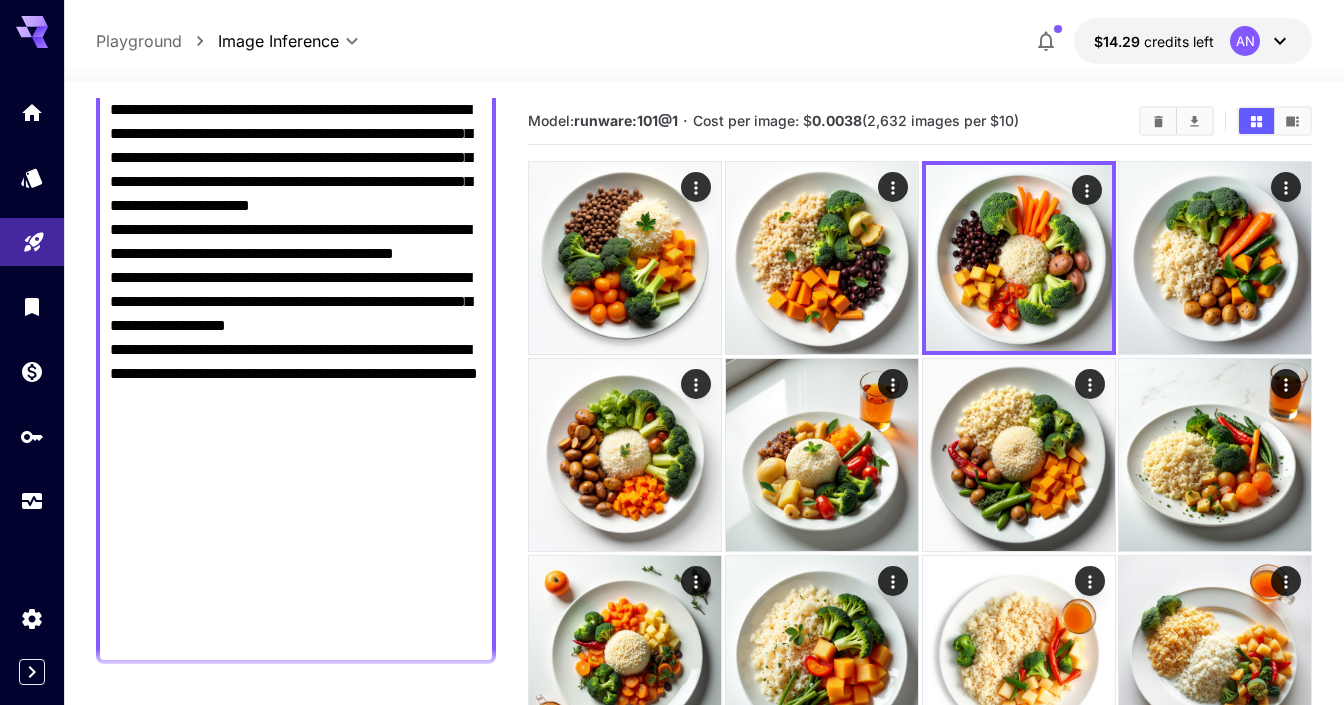 scroll, scrollTop: 1240, scrollLeft: 0, axis: vertical 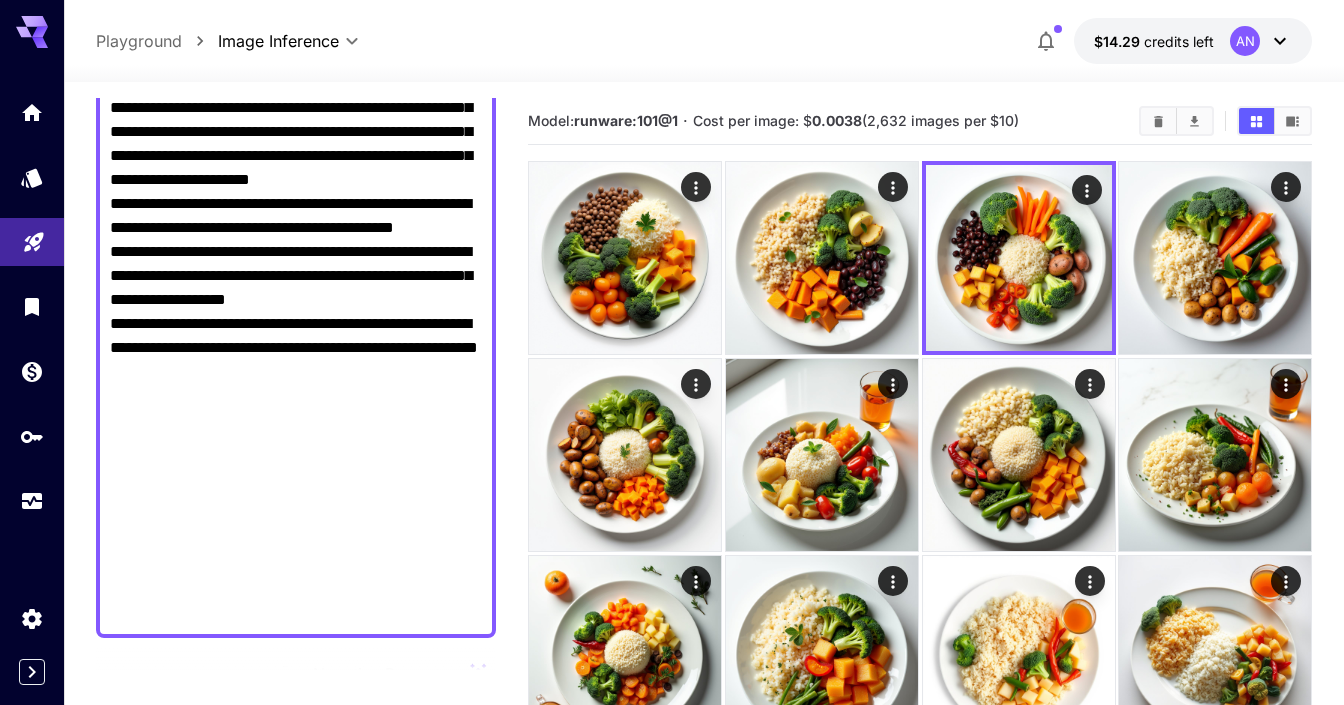 drag, startPoint x: 112, startPoint y: 493, endPoint x: 369, endPoint y: 630, distance: 291.2353 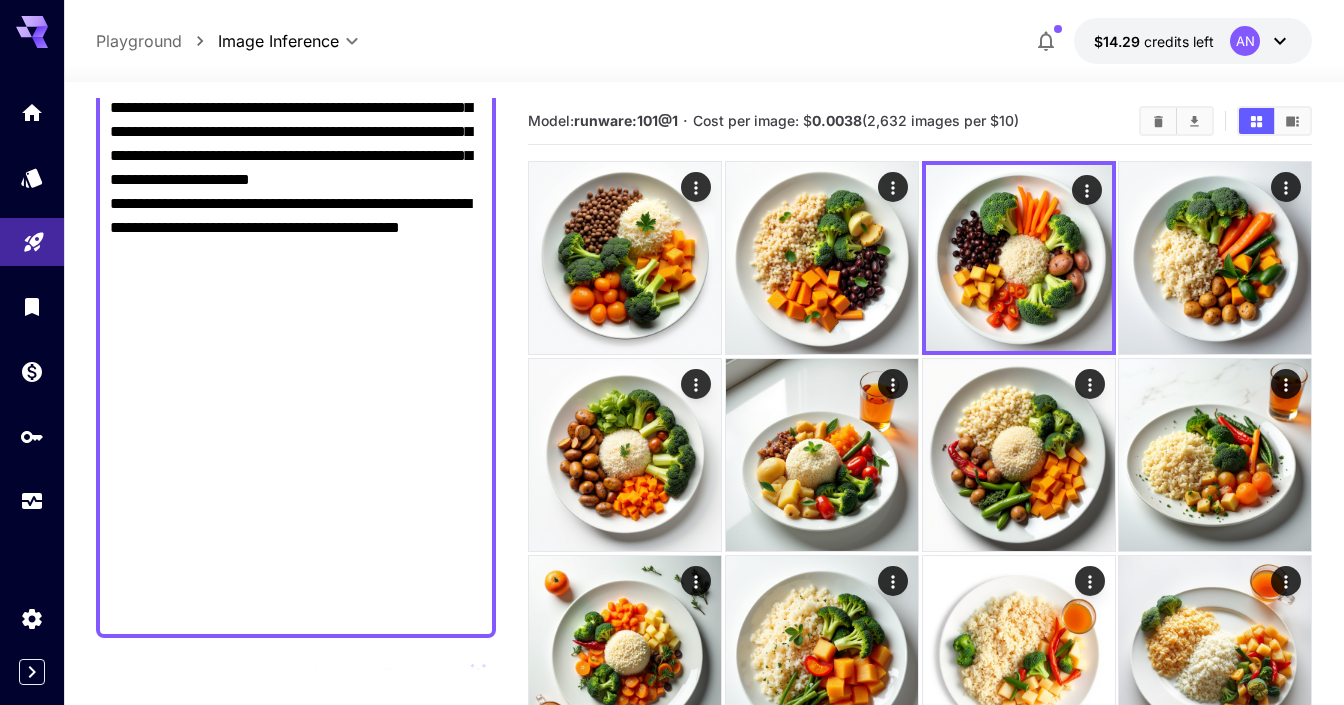 scroll, scrollTop: 1623, scrollLeft: 0, axis: vertical 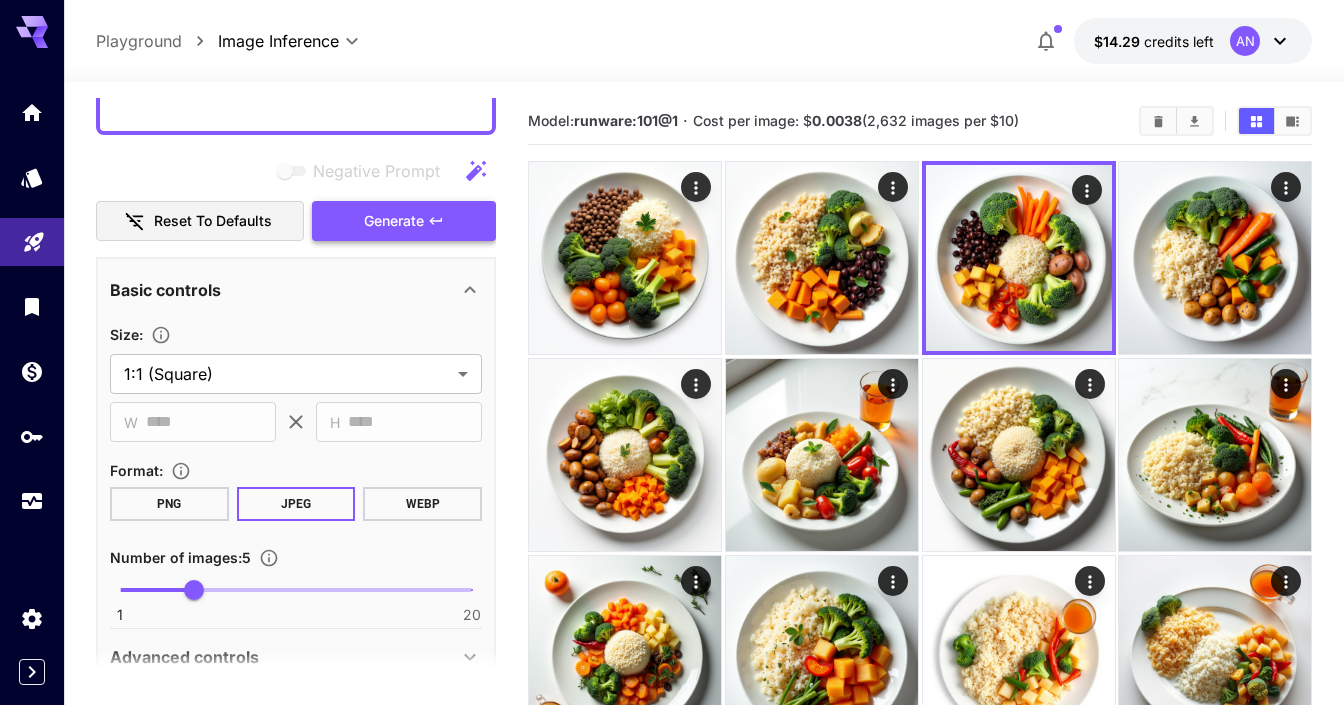 type on "**********" 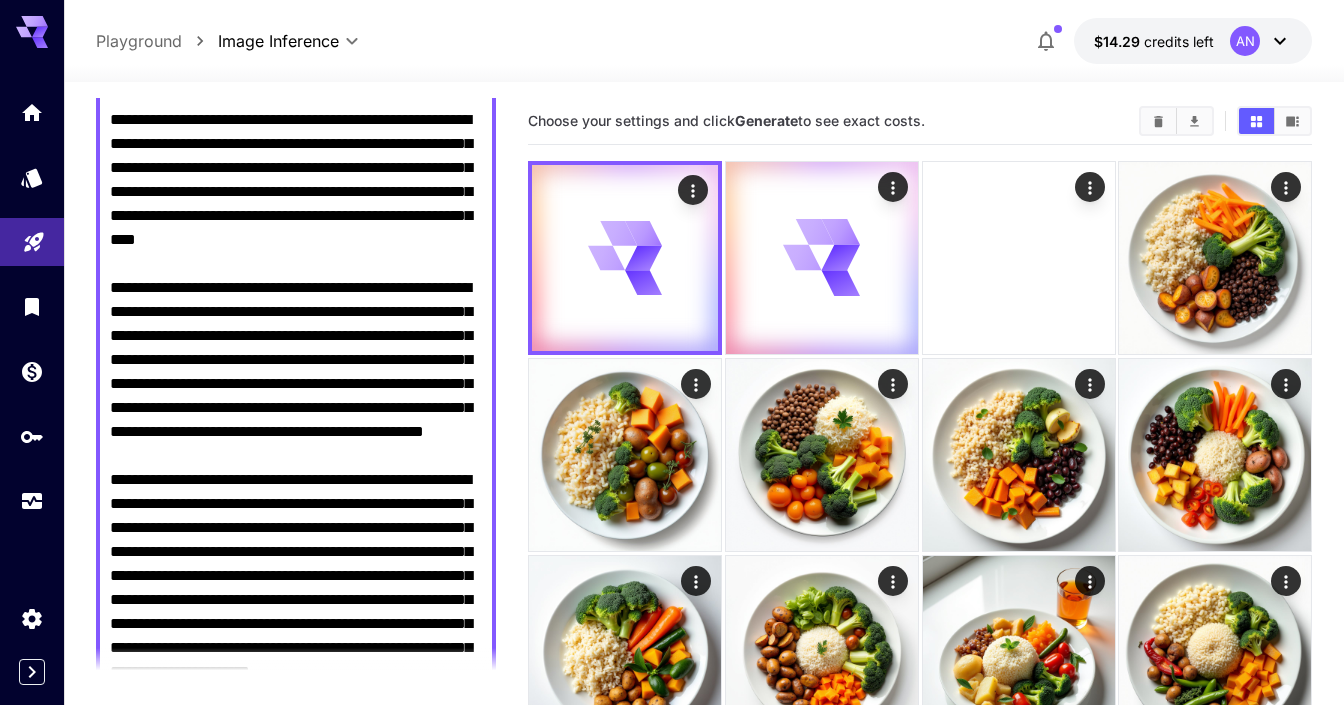 scroll, scrollTop: 0, scrollLeft: 0, axis: both 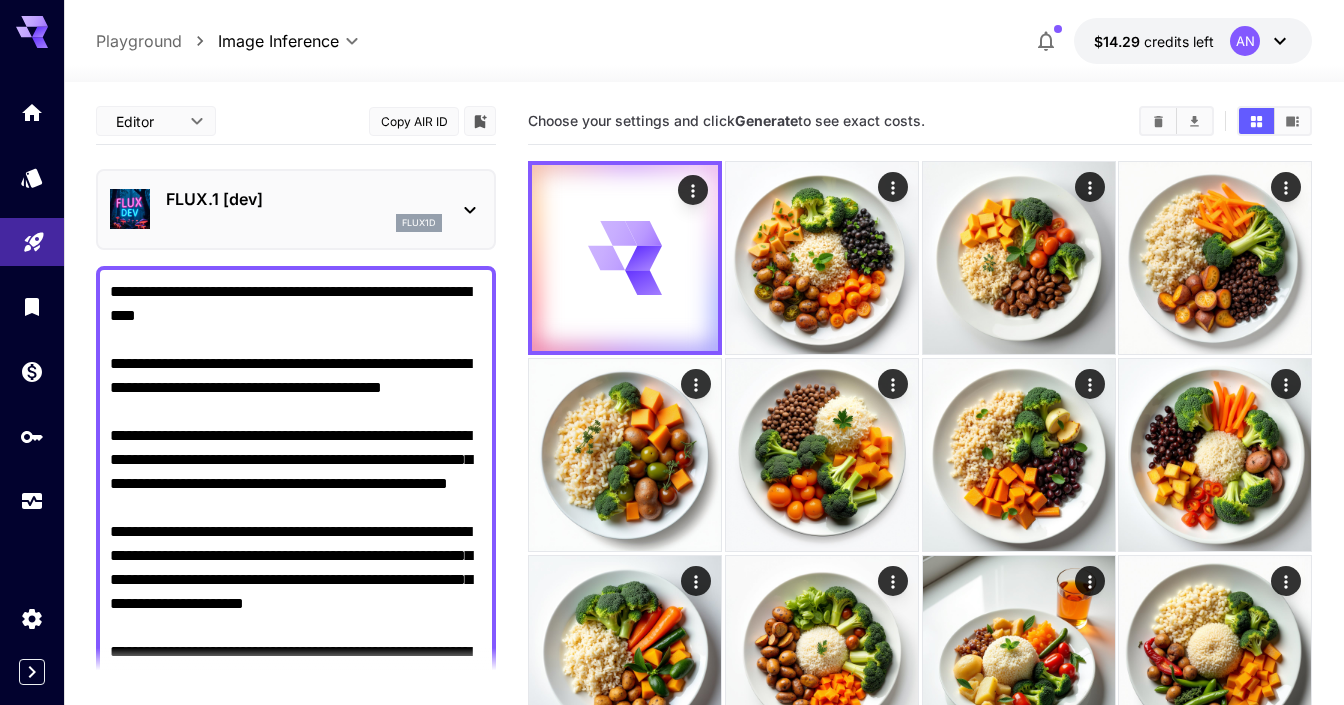 click on "flux1d" at bounding box center [304, 223] 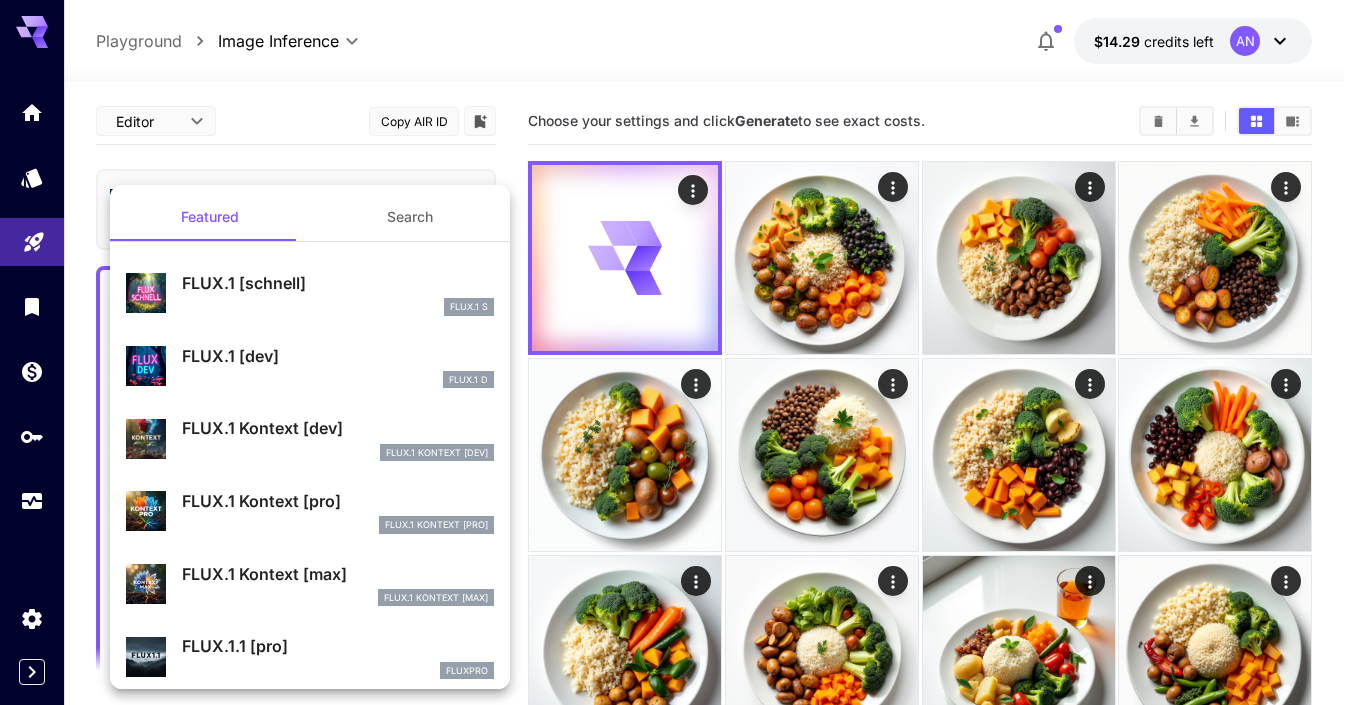 click on "FLUX.1 Kontext [pro] FlUX.1 Kontext [pro]" at bounding box center (338, 511) 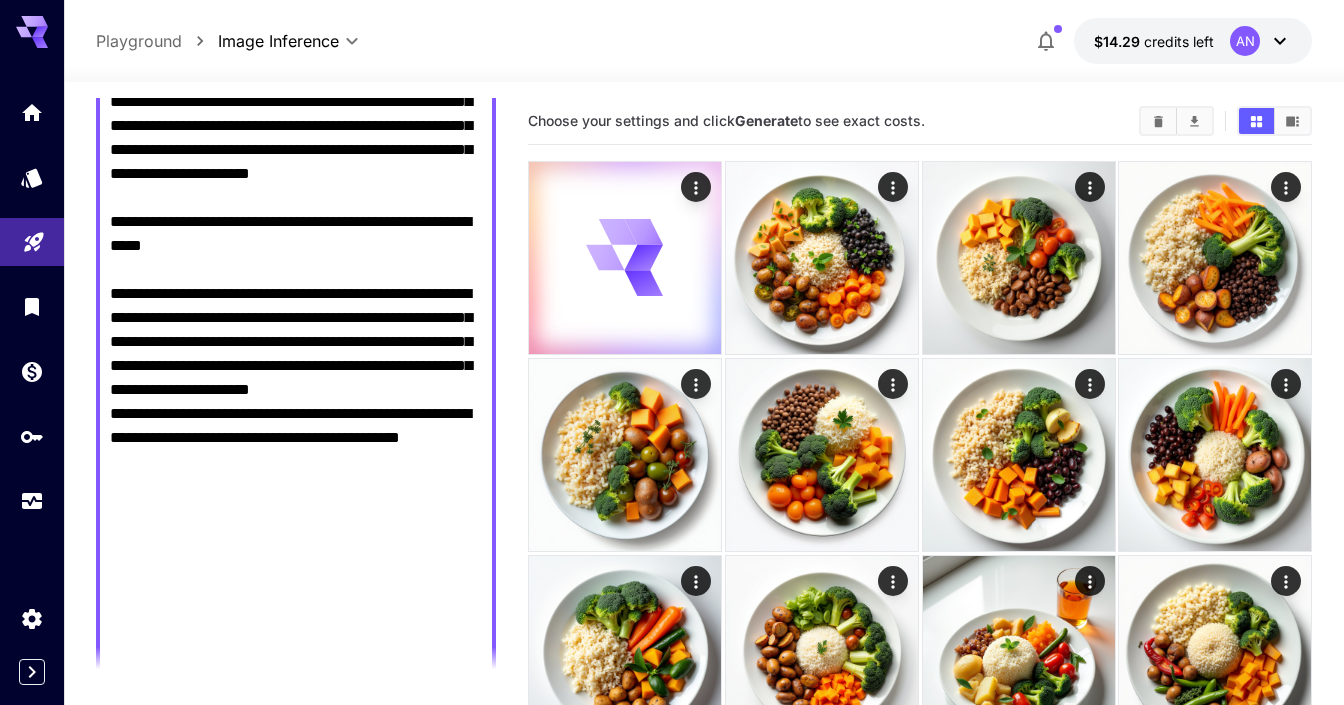 scroll, scrollTop: 1341, scrollLeft: 0, axis: vertical 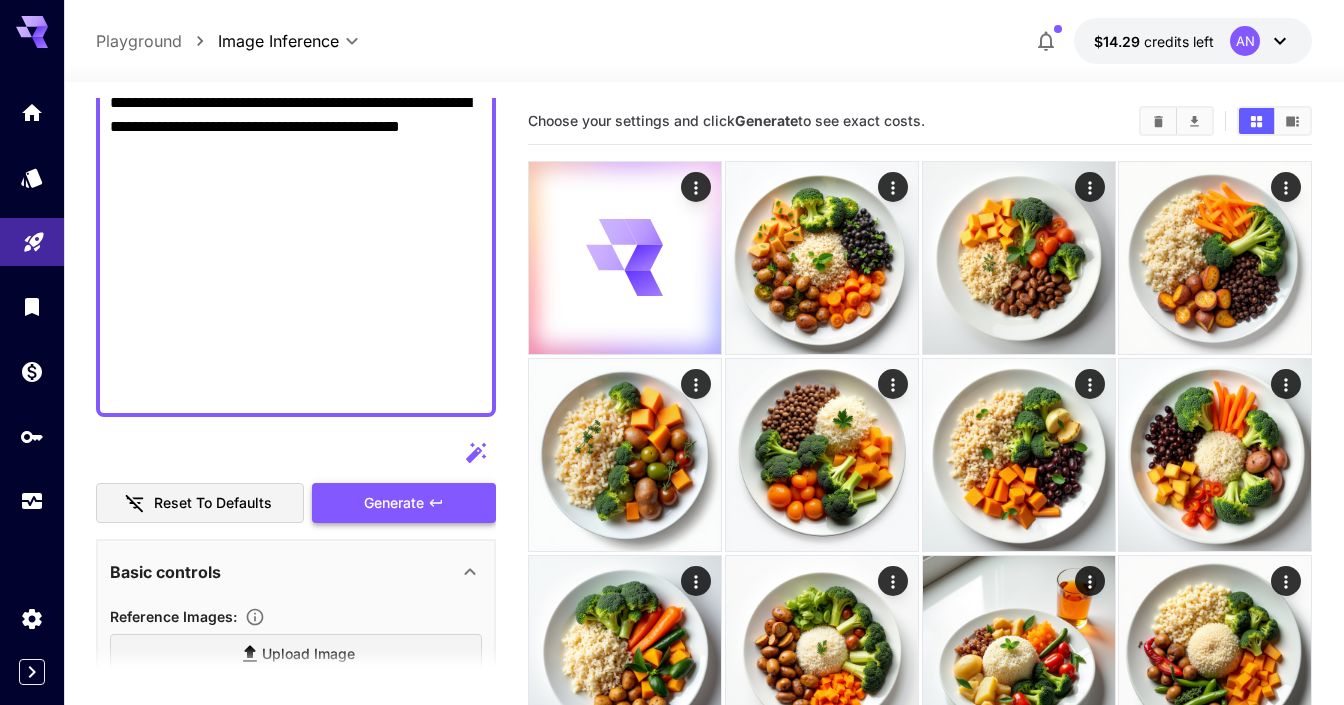 click on "Generate" at bounding box center [404, 503] 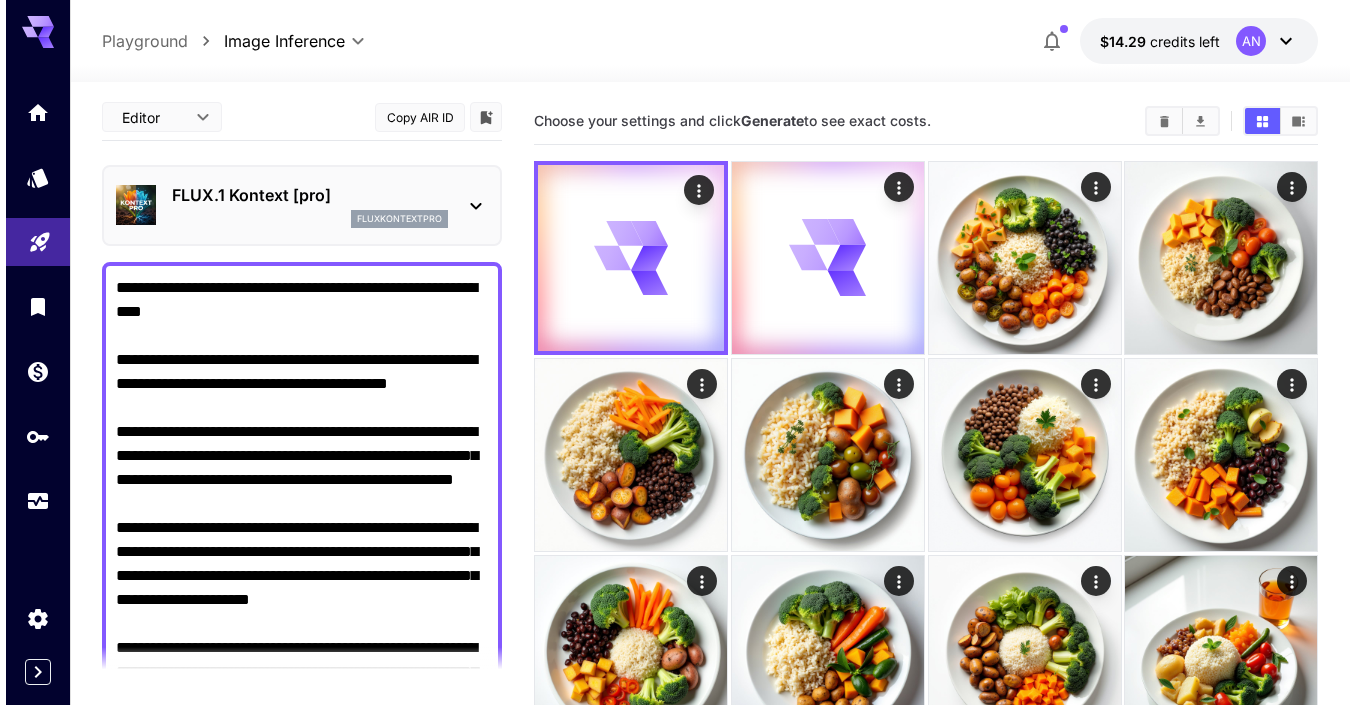 scroll, scrollTop: 0, scrollLeft: 0, axis: both 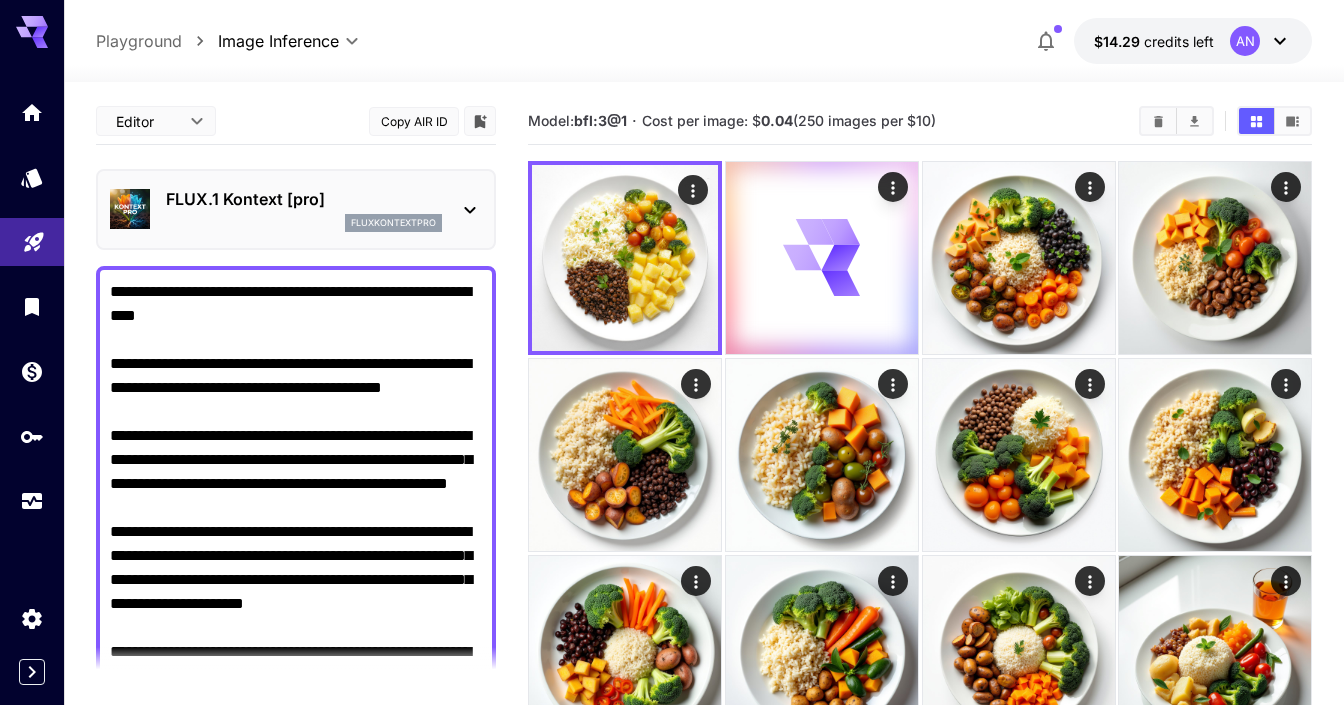 click on "FLUX.1 Kontext [pro]" at bounding box center [304, 199] 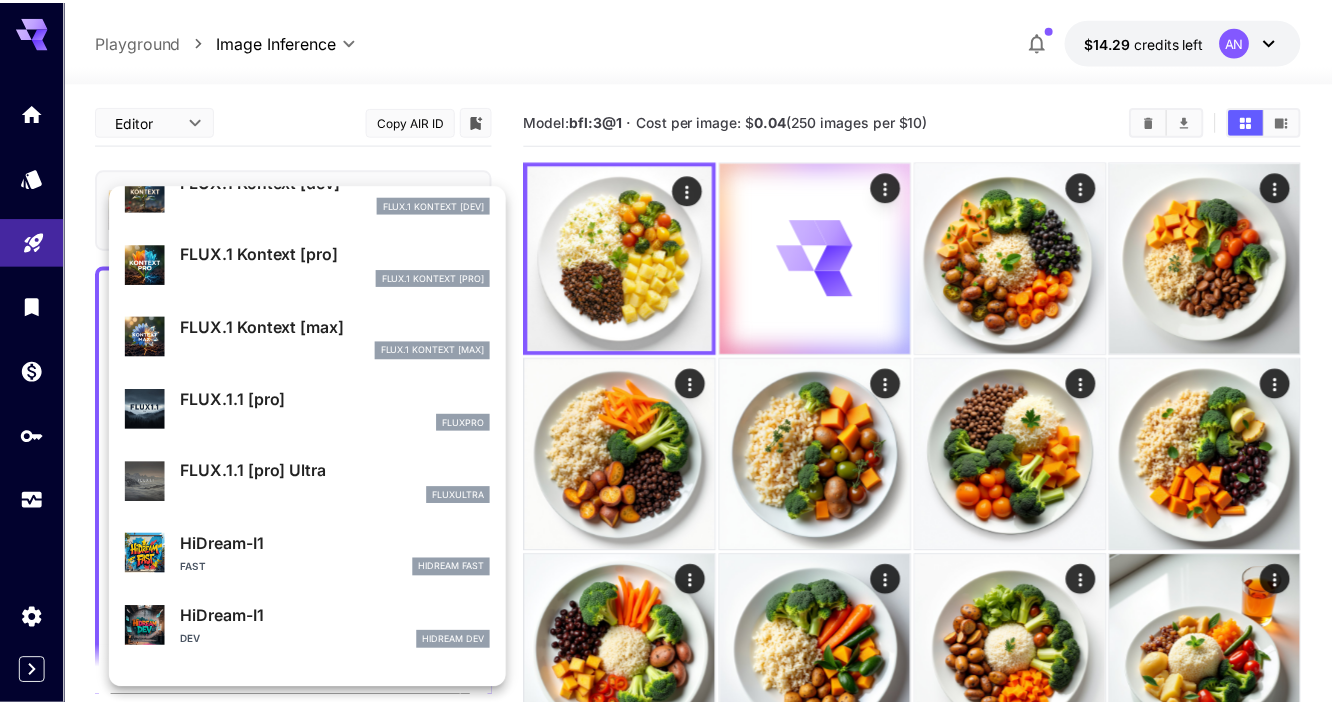 scroll, scrollTop: 254, scrollLeft: 0, axis: vertical 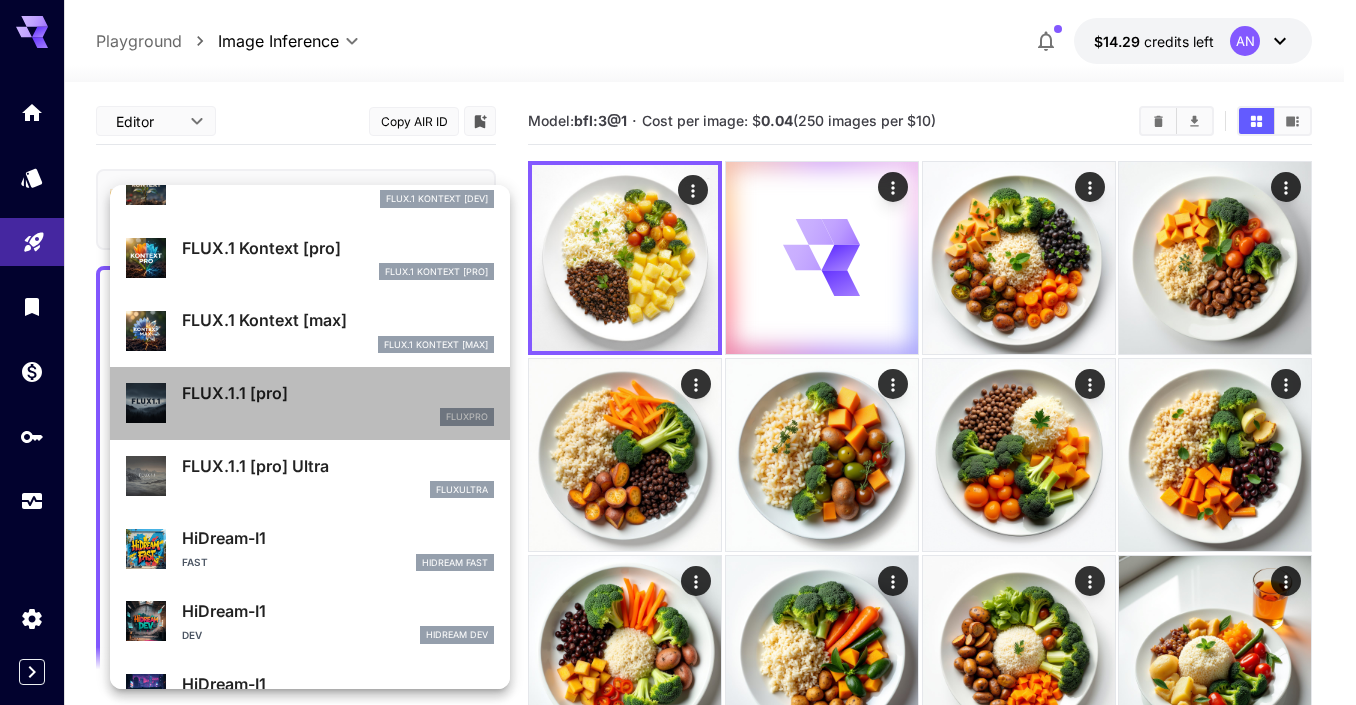 click on "FLUX.1.1 [pro]" at bounding box center (338, 393) 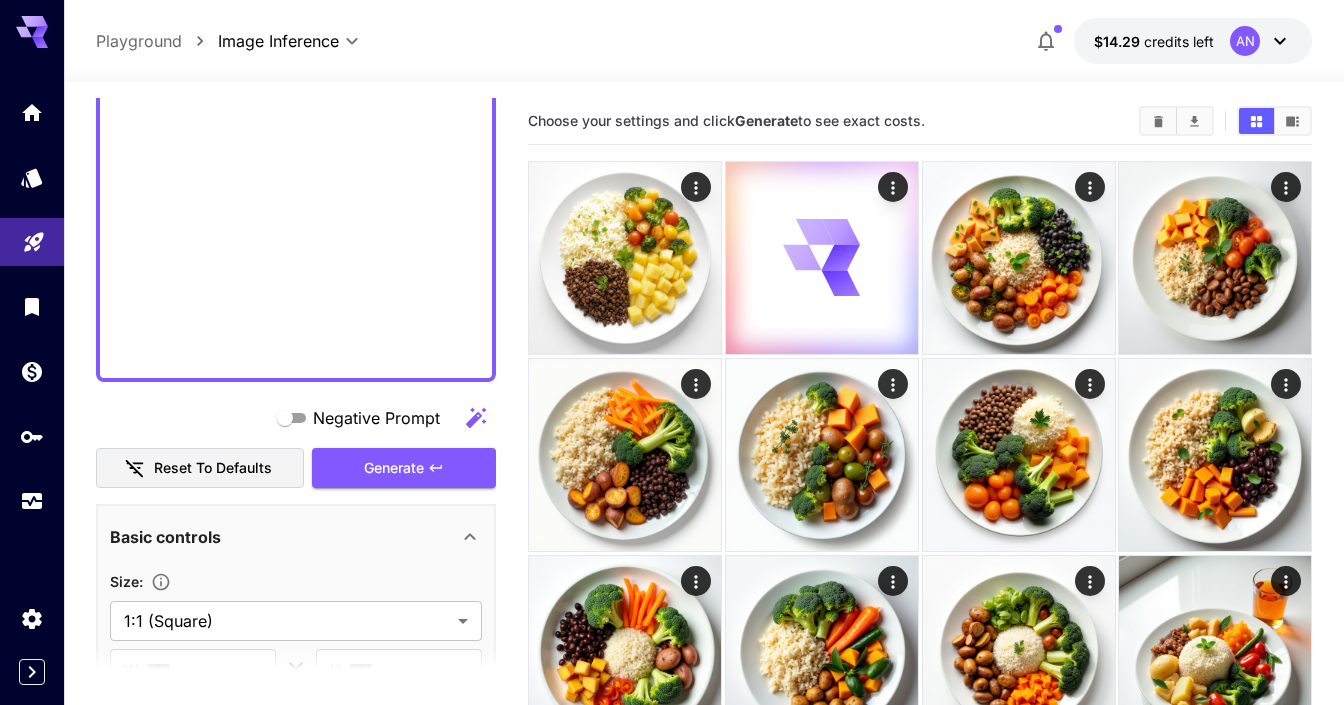 scroll, scrollTop: 1385, scrollLeft: 0, axis: vertical 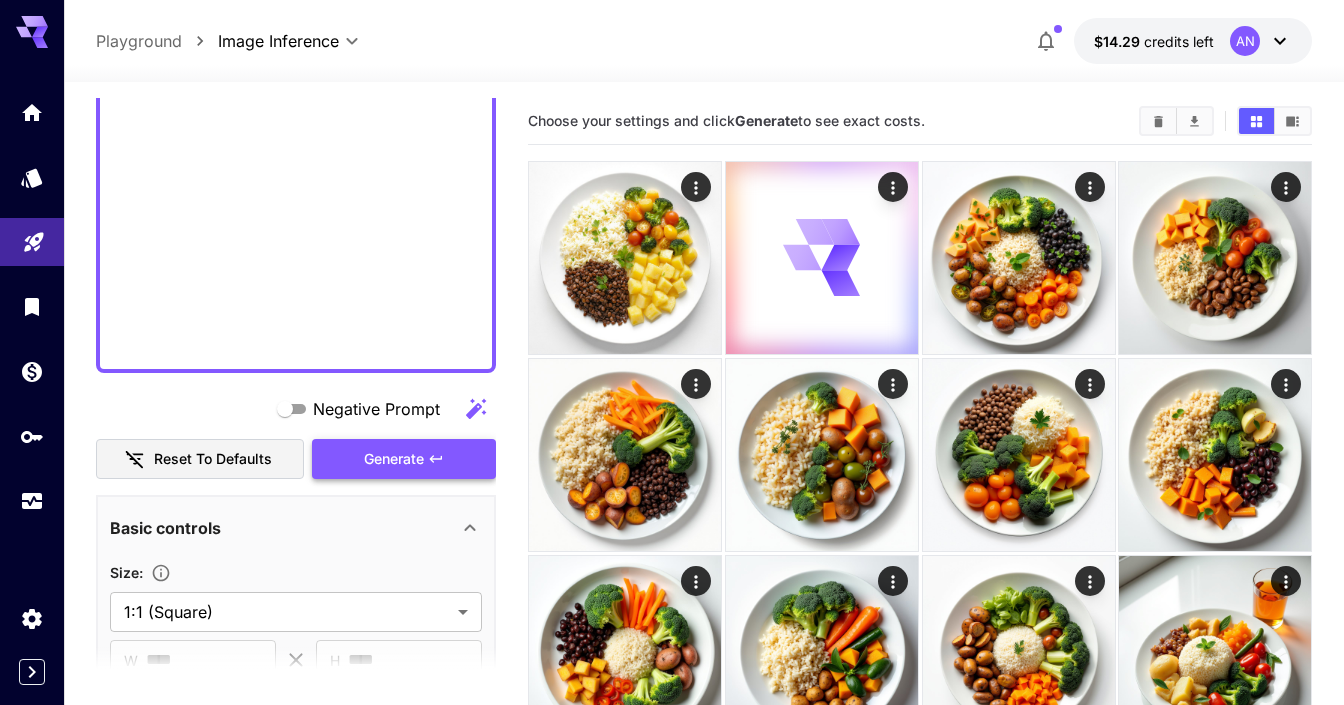 click on "Generate" at bounding box center (394, 459) 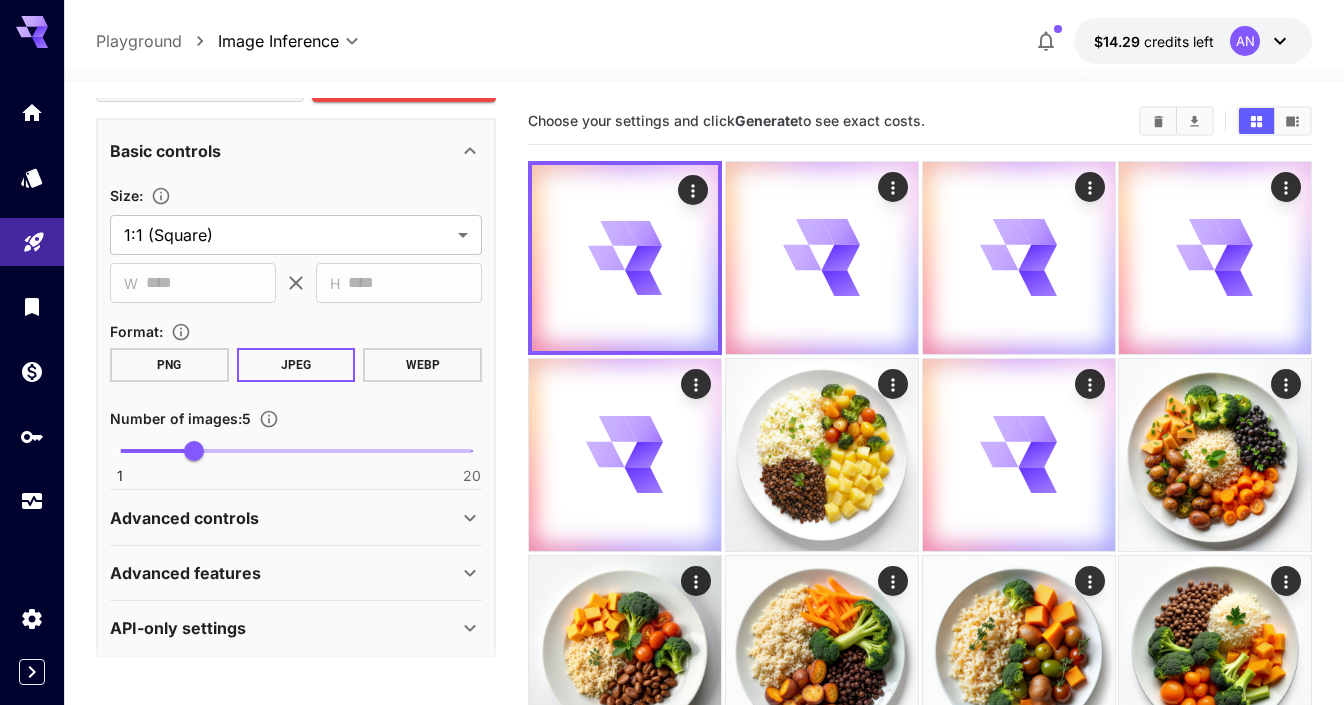 scroll, scrollTop: 1771, scrollLeft: 0, axis: vertical 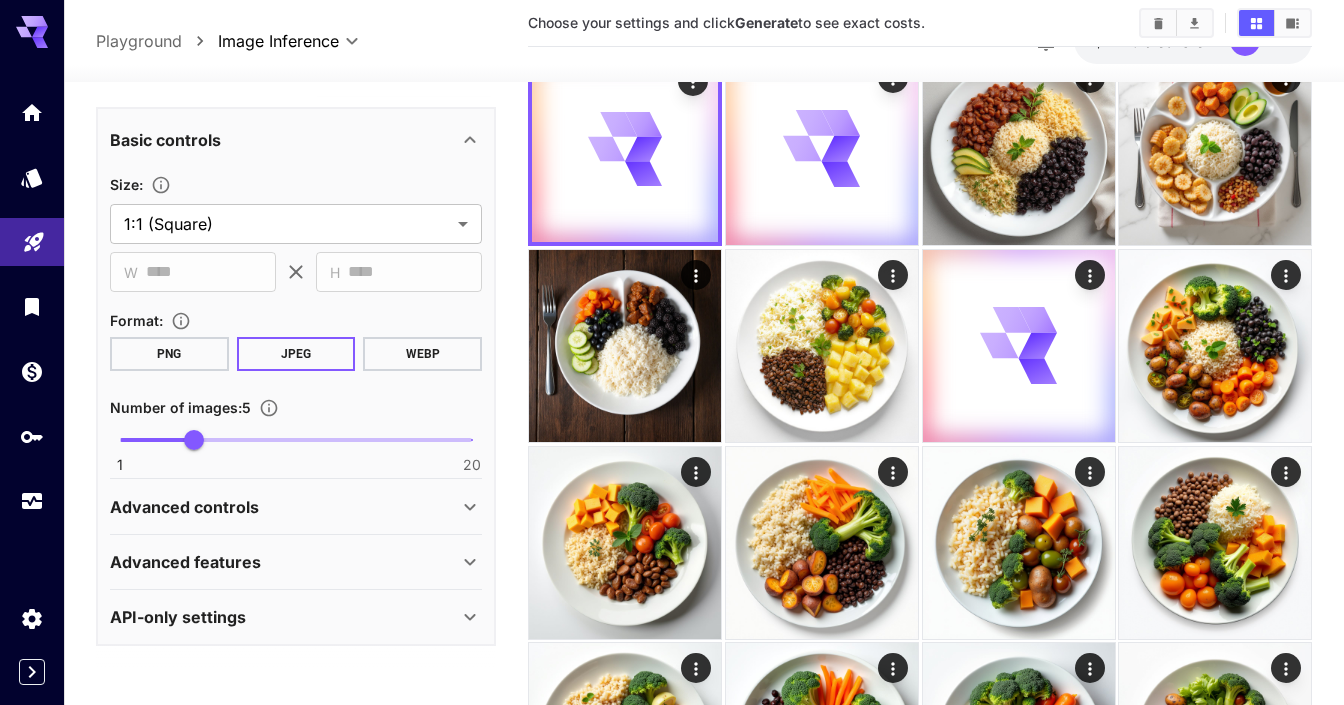 click on "Advanced controls" at bounding box center [284, 507] 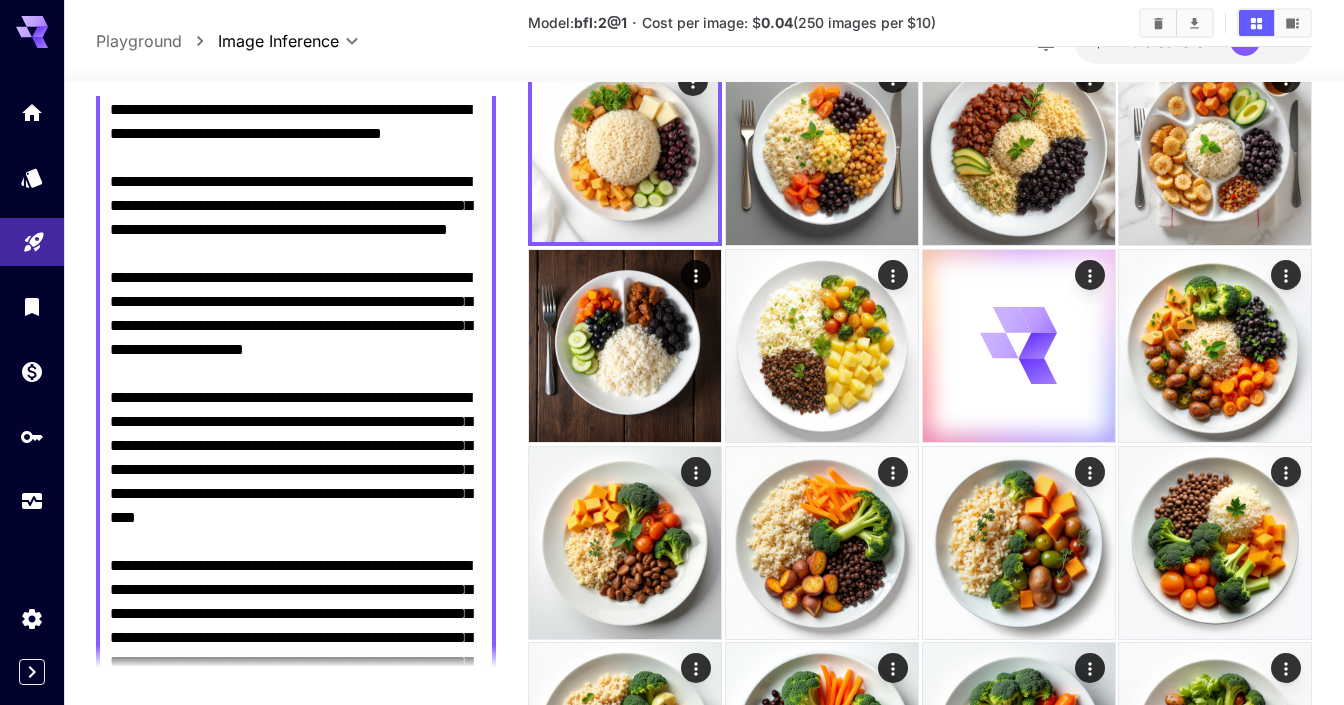 scroll, scrollTop: 0, scrollLeft: 0, axis: both 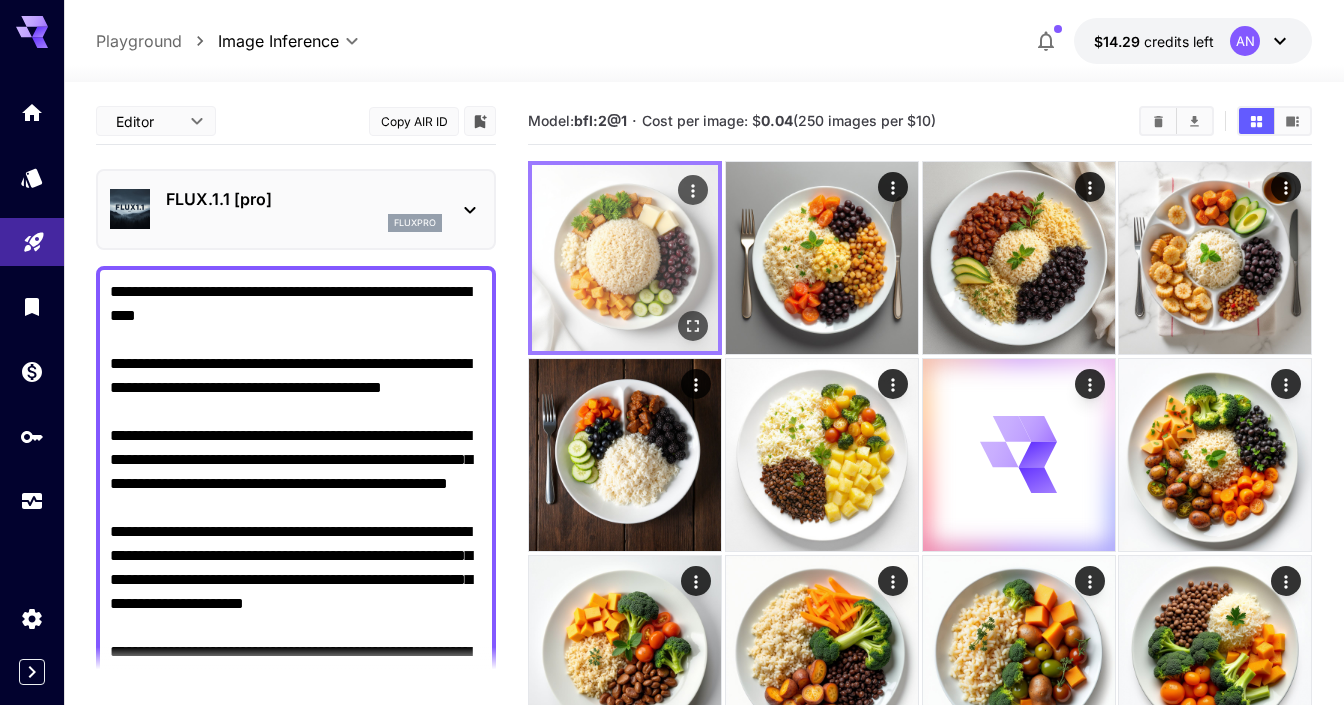 click at bounding box center [625, 258] 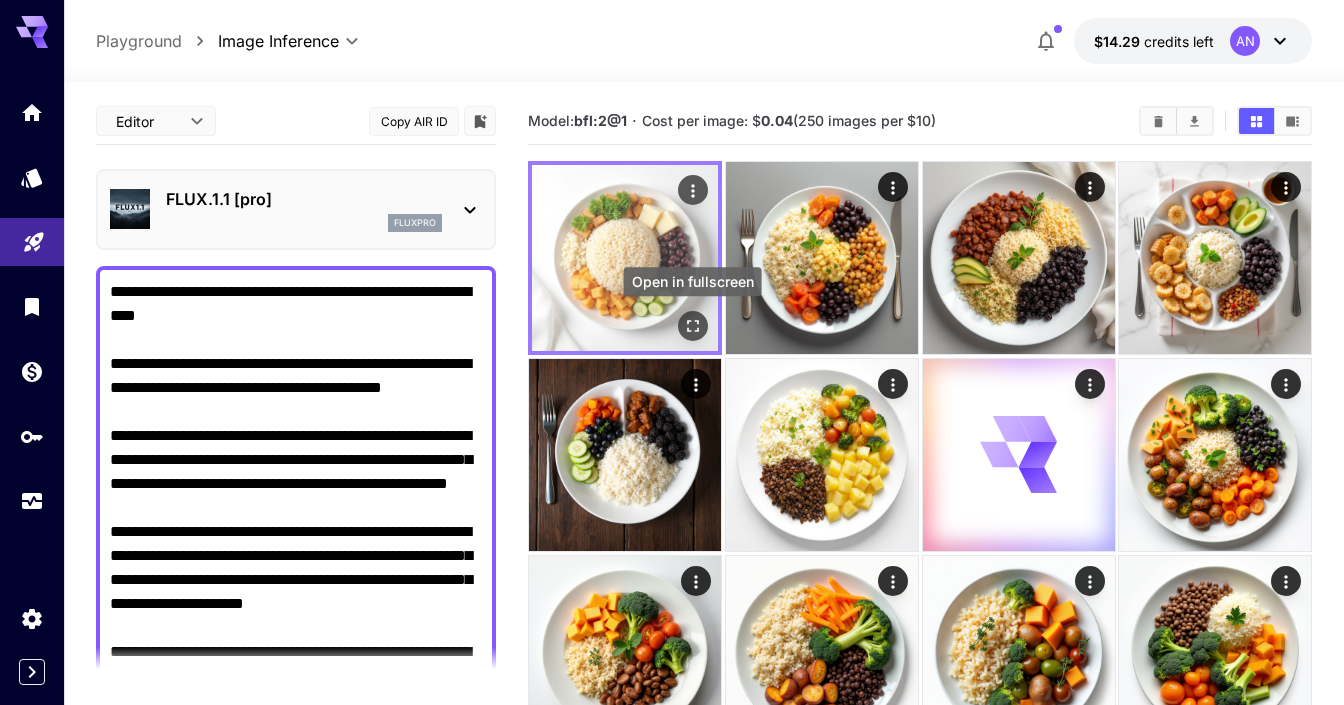 click 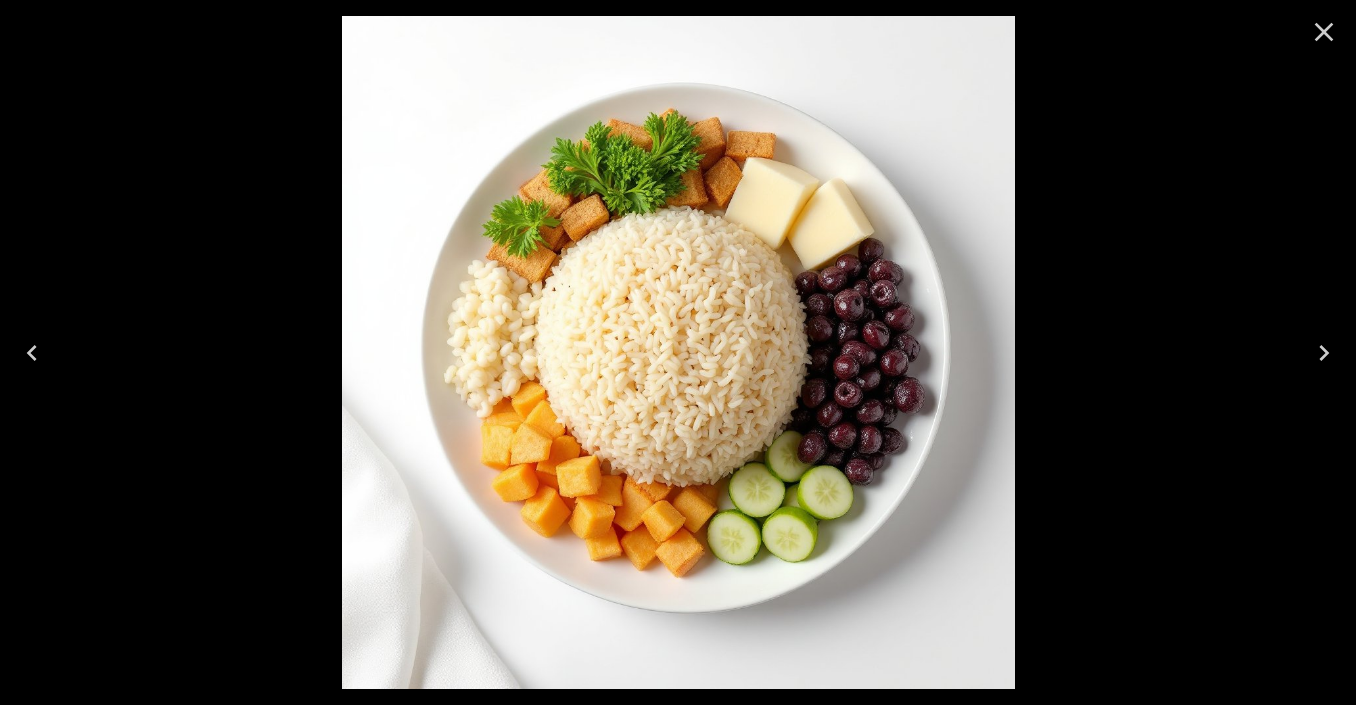 click 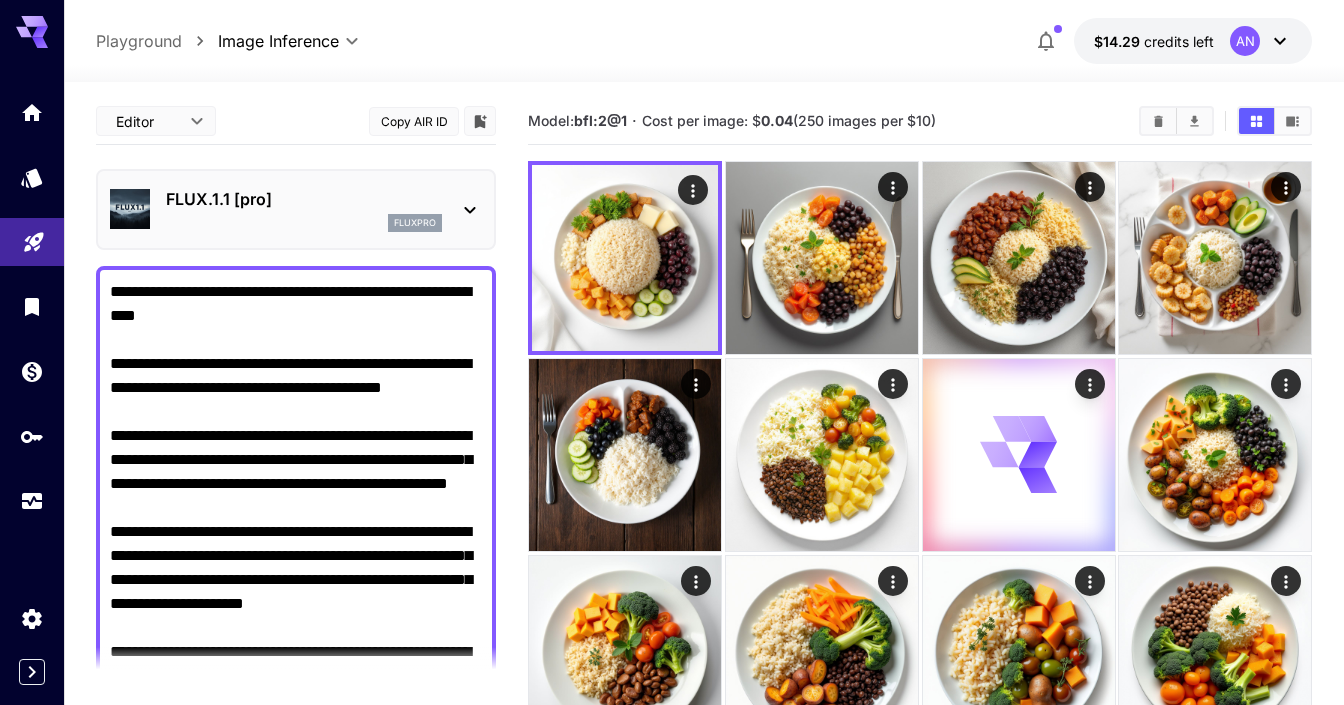 click on "Negative Prompt" at bounding box center (296, 1012) 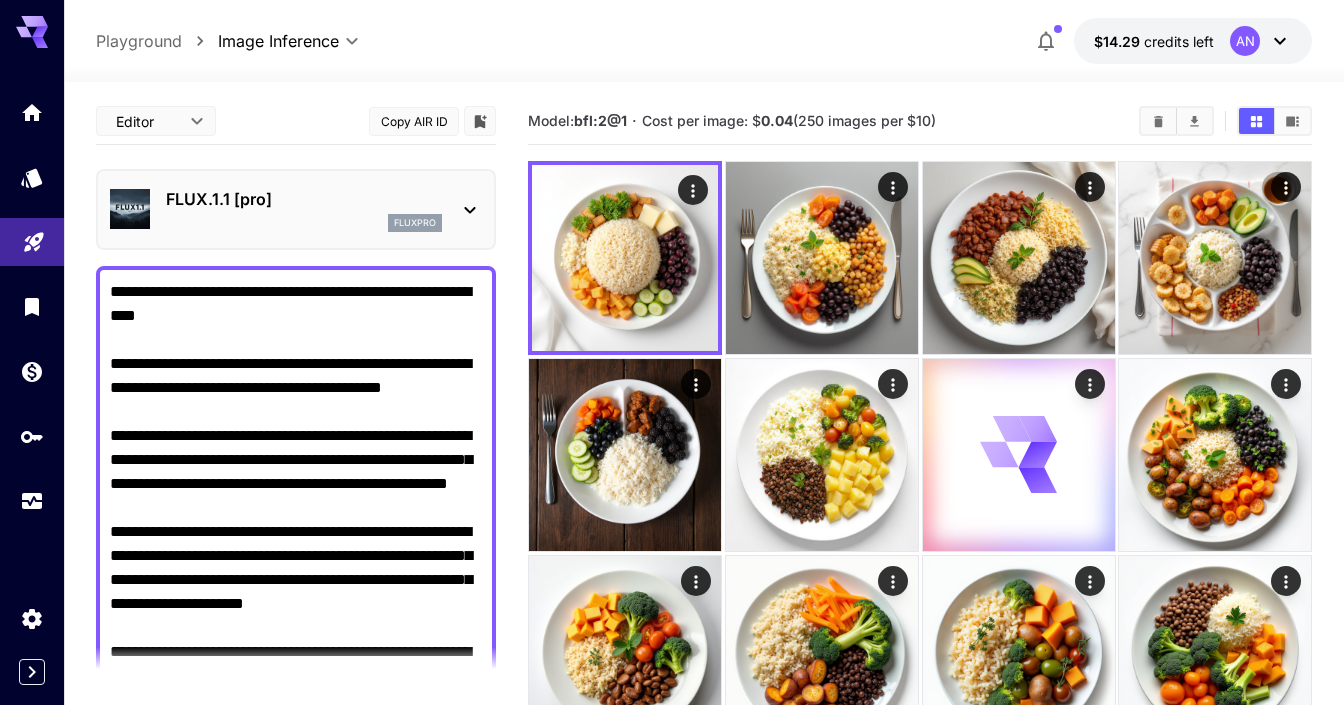paste 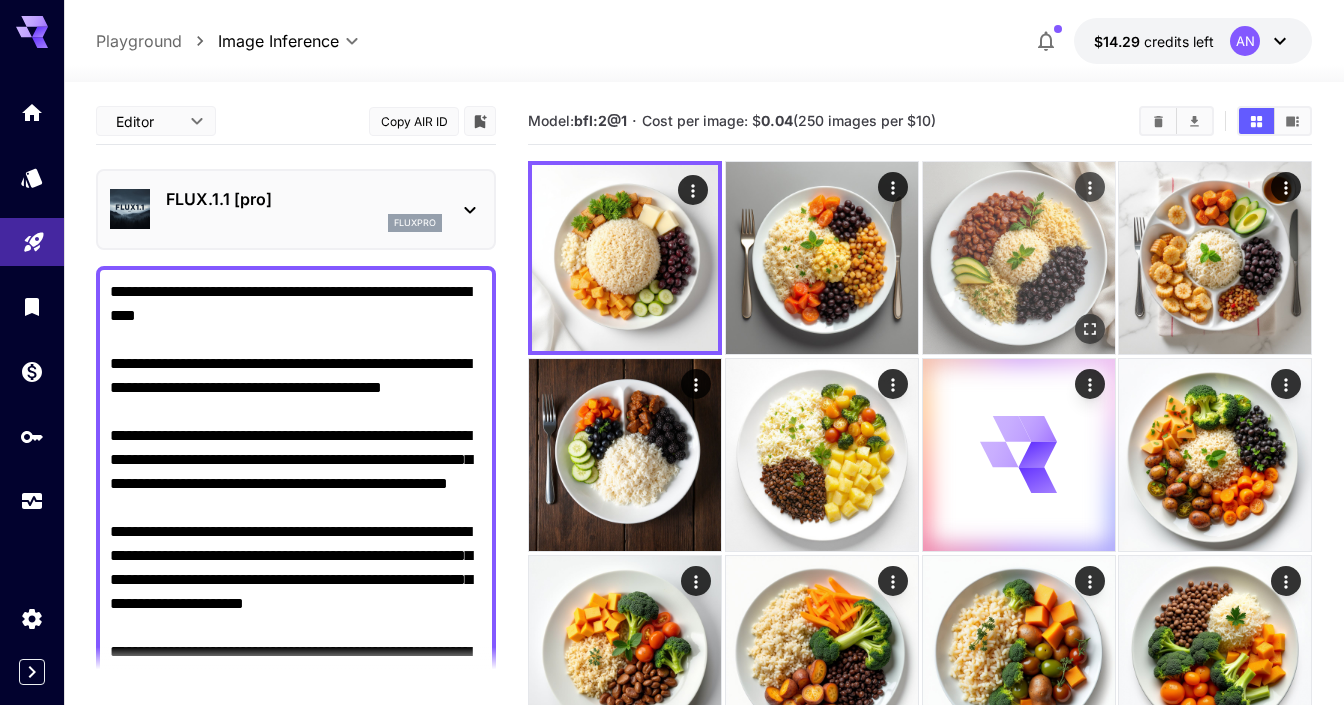 click at bounding box center (1019, 258) 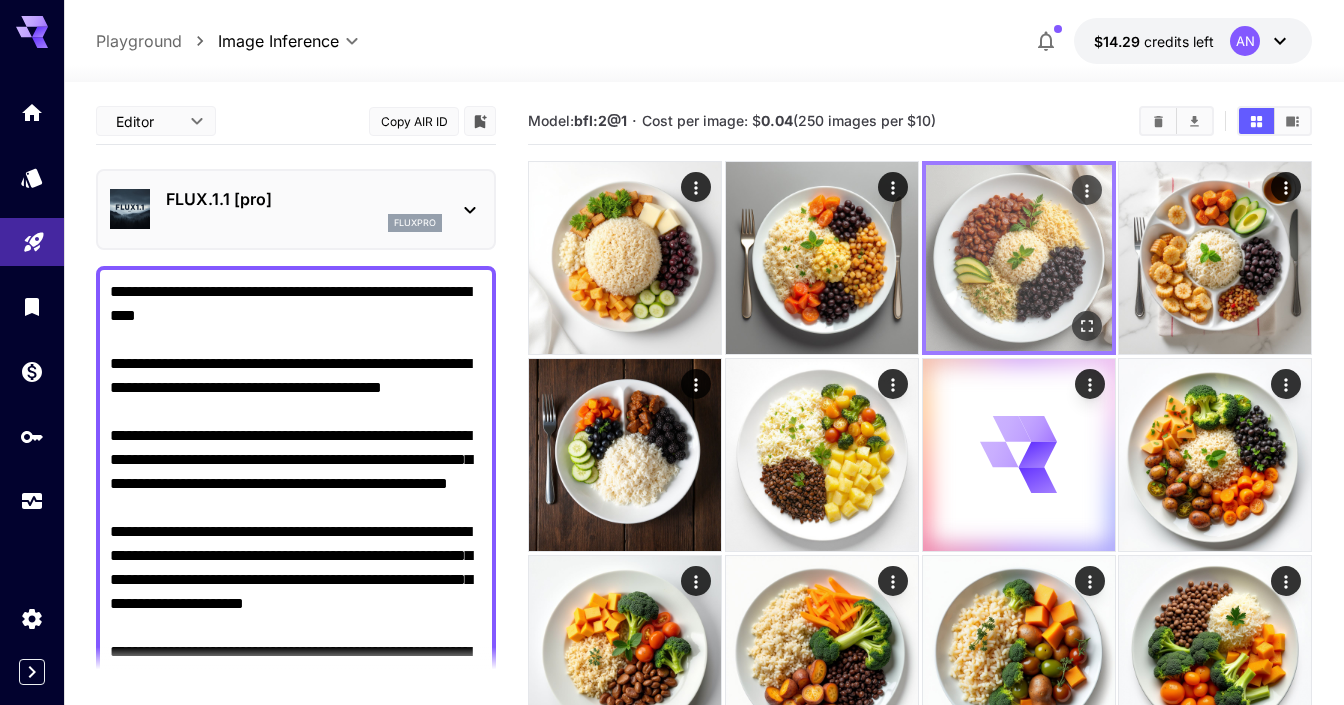 click at bounding box center (1019, 258) 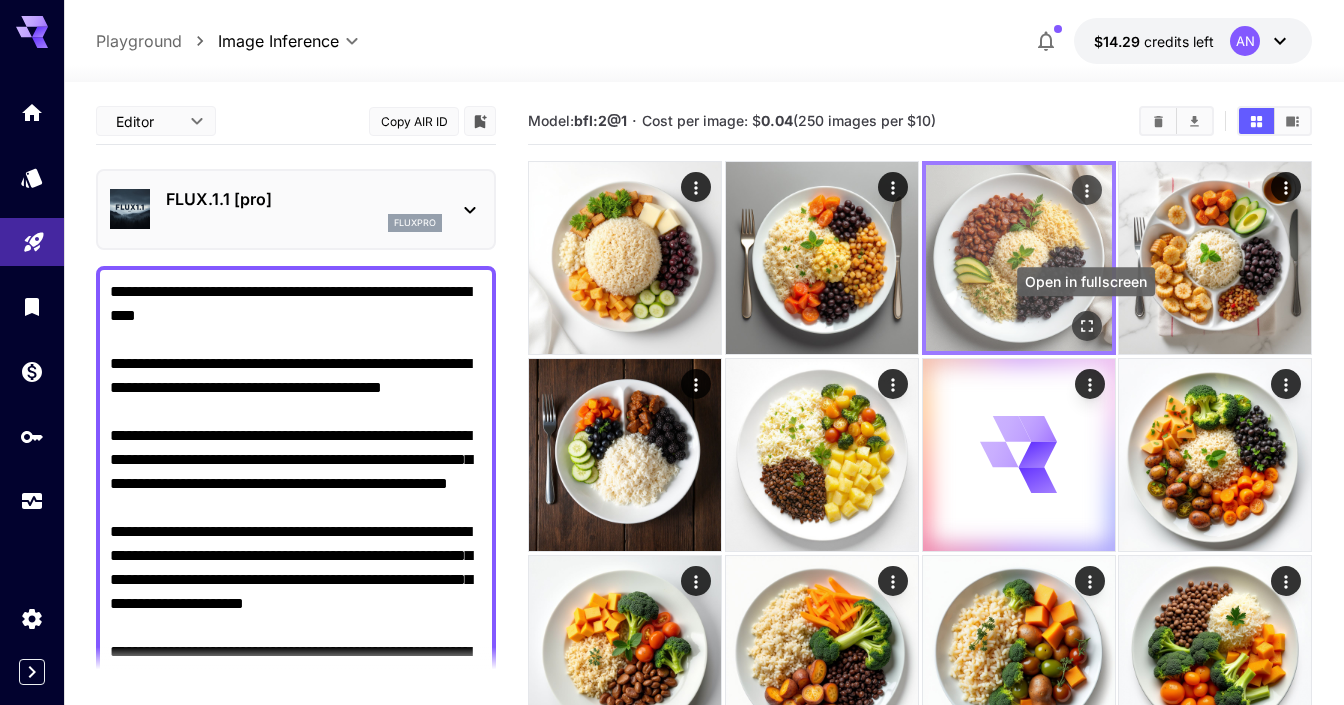 click 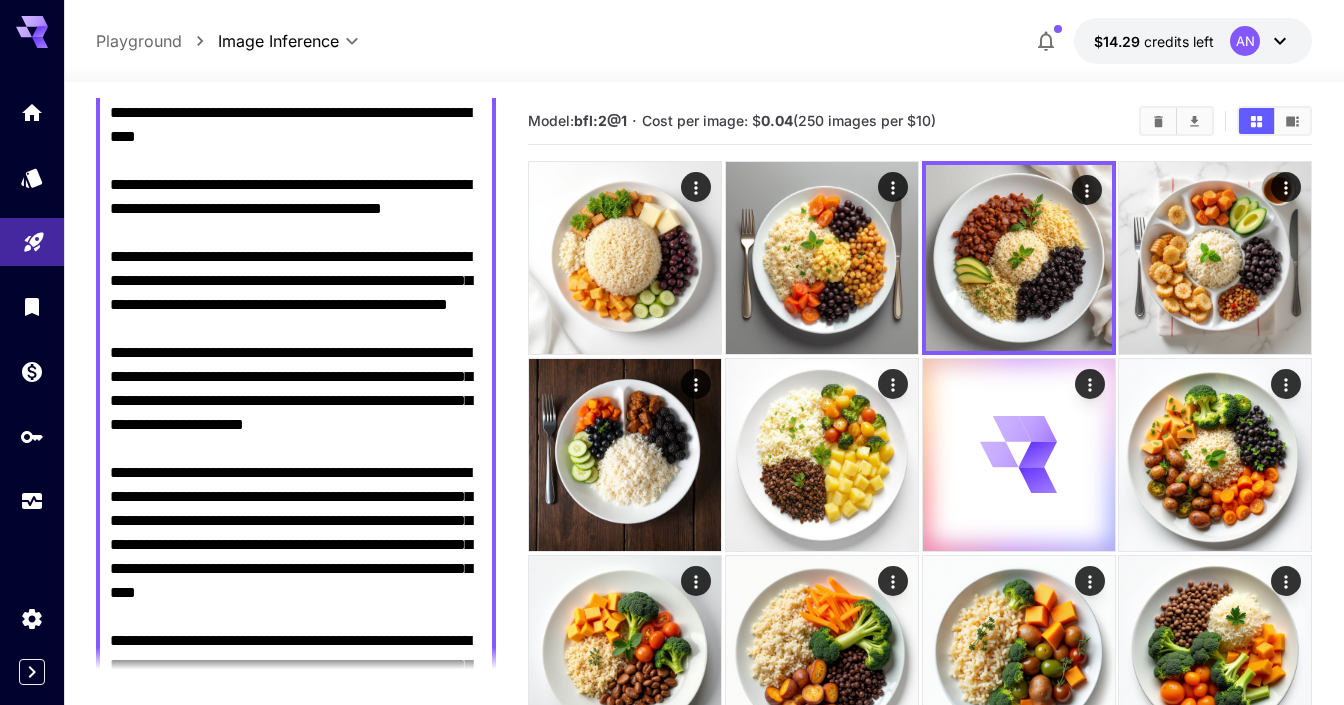 scroll, scrollTop: 180, scrollLeft: 0, axis: vertical 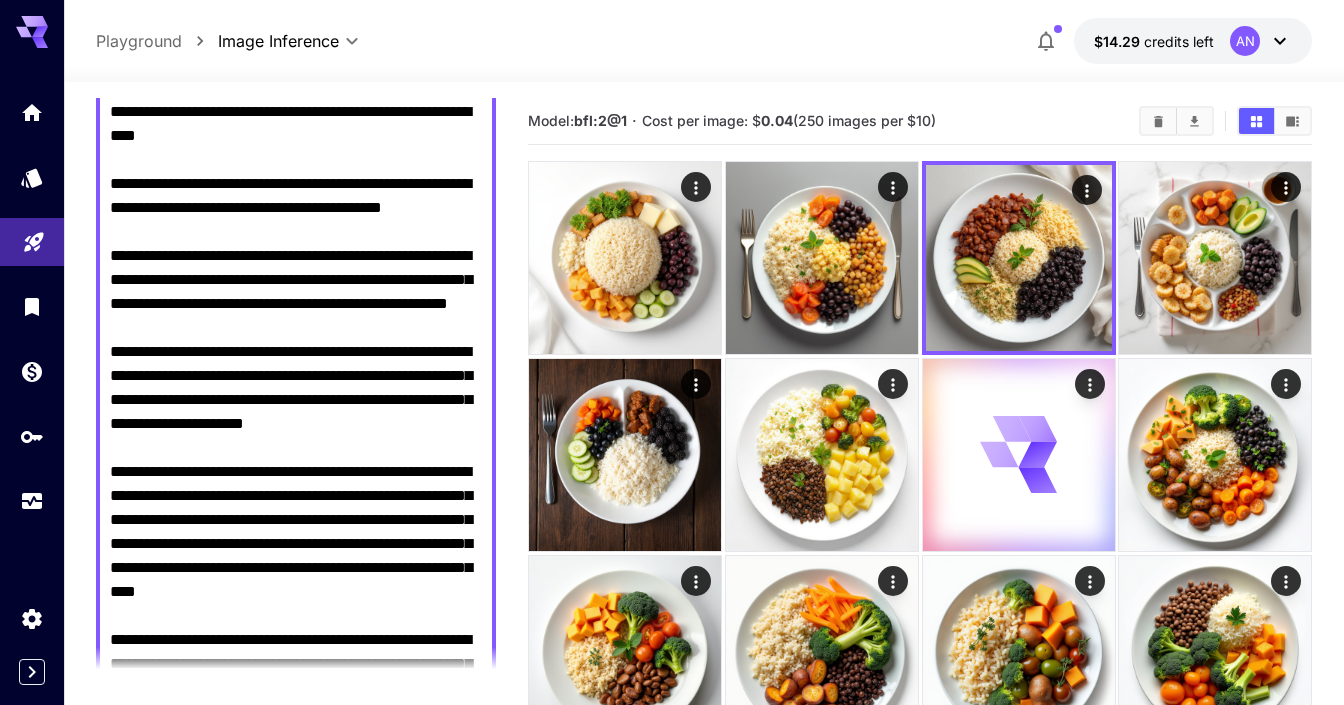 drag, startPoint x: 114, startPoint y: 447, endPoint x: 286, endPoint y: 448, distance: 172.00291 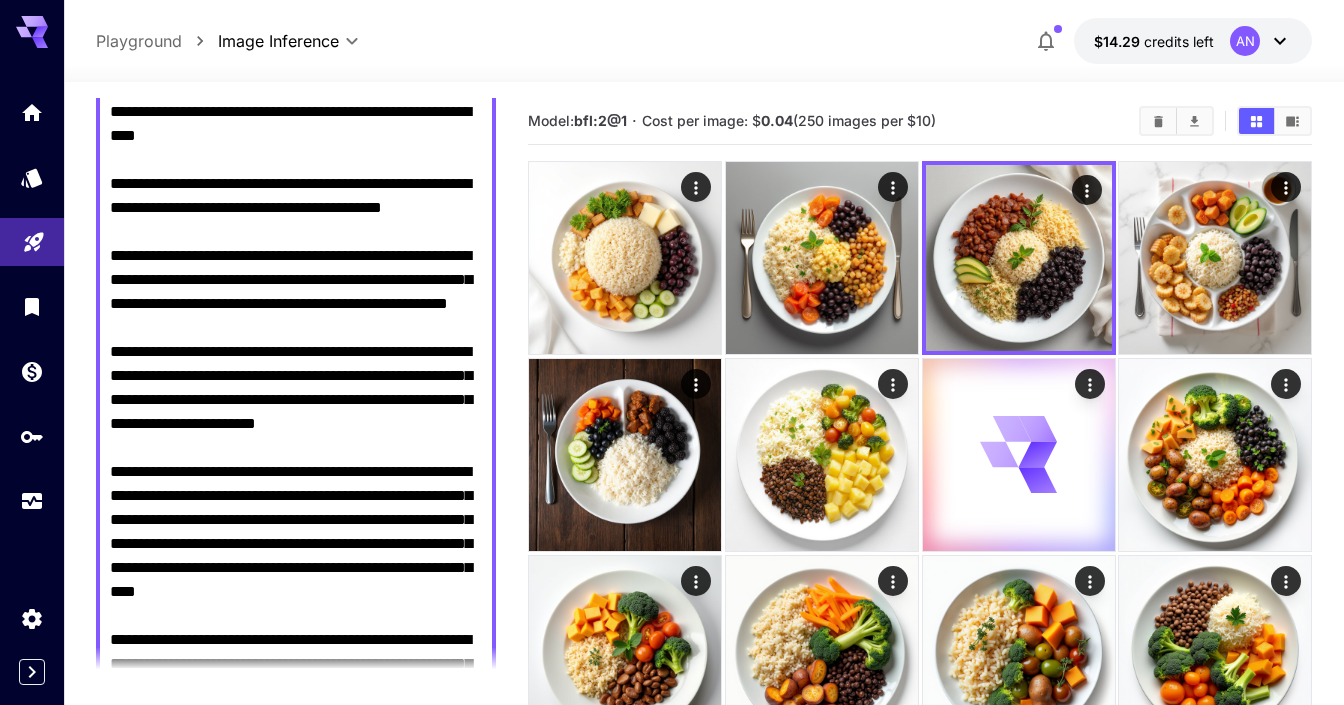 drag, startPoint x: 190, startPoint y: 125, endPoint x: 73, endPoint y: 79, distance: 125.71794 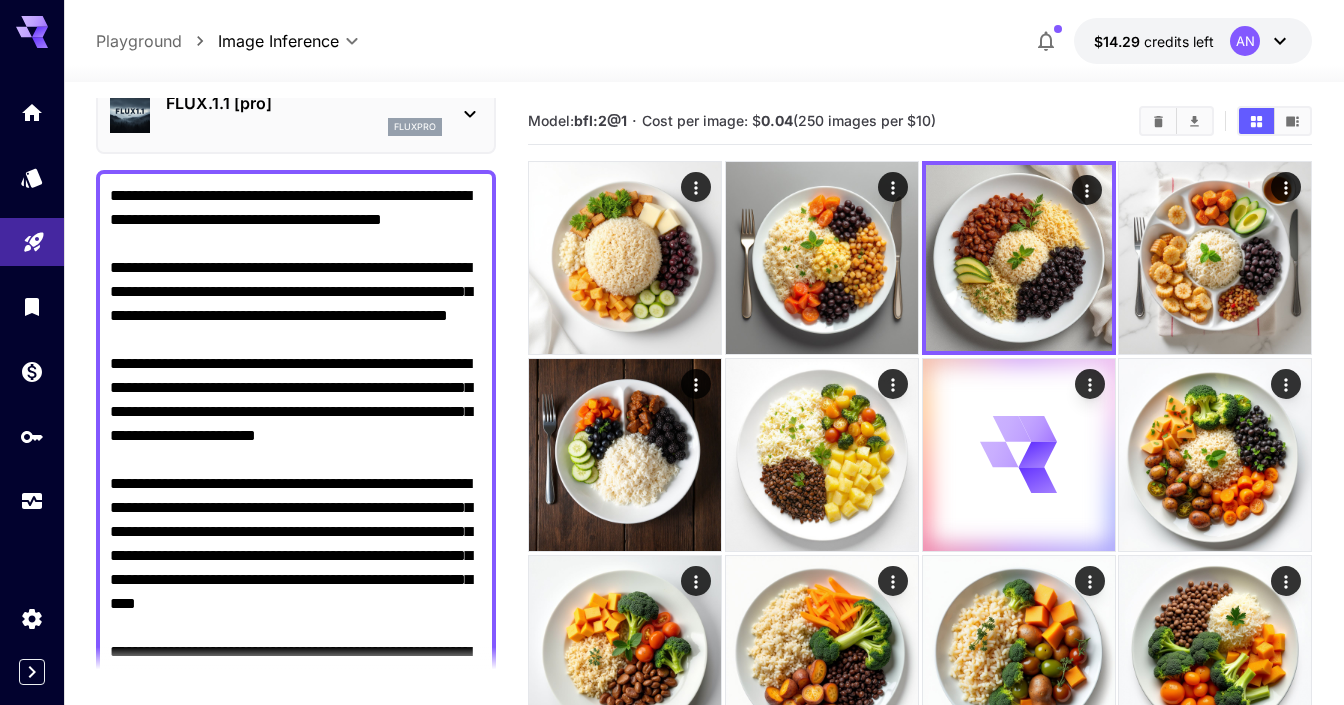 type on "**********" 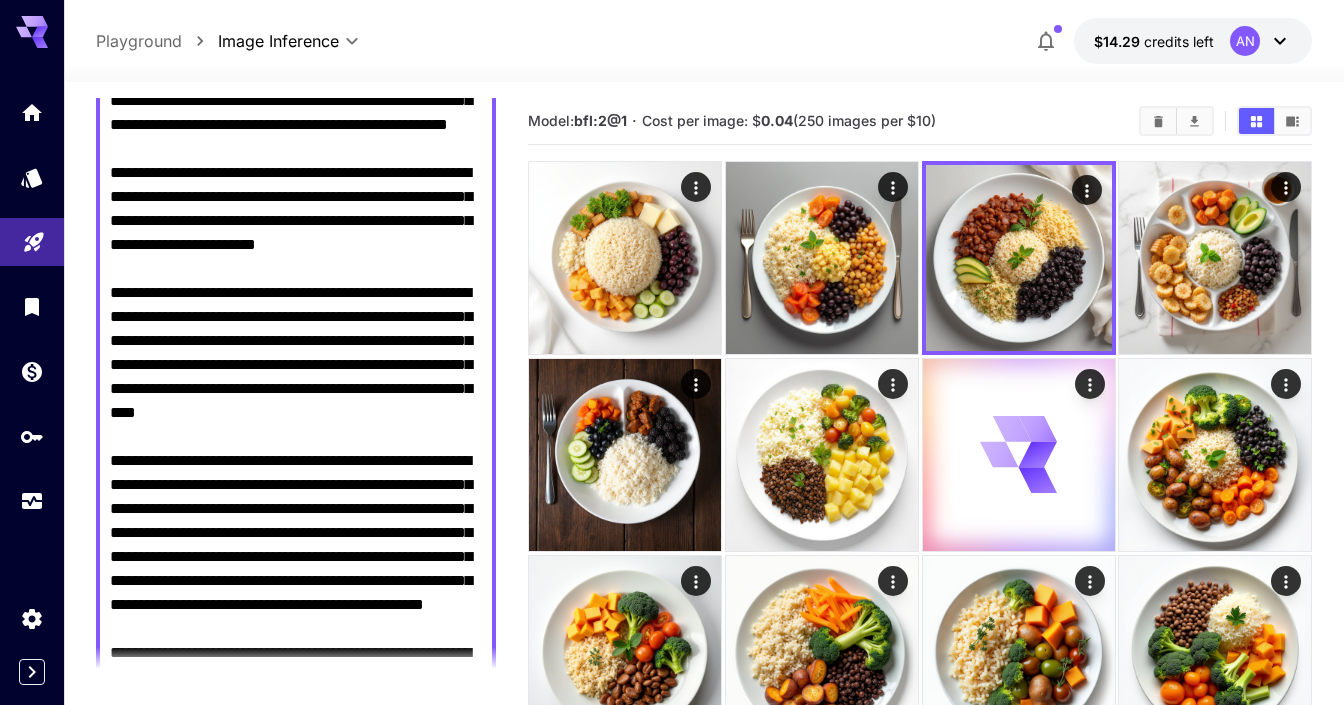 scroll, scrollTop: 290, scrollLeft: 0, axis: vertical 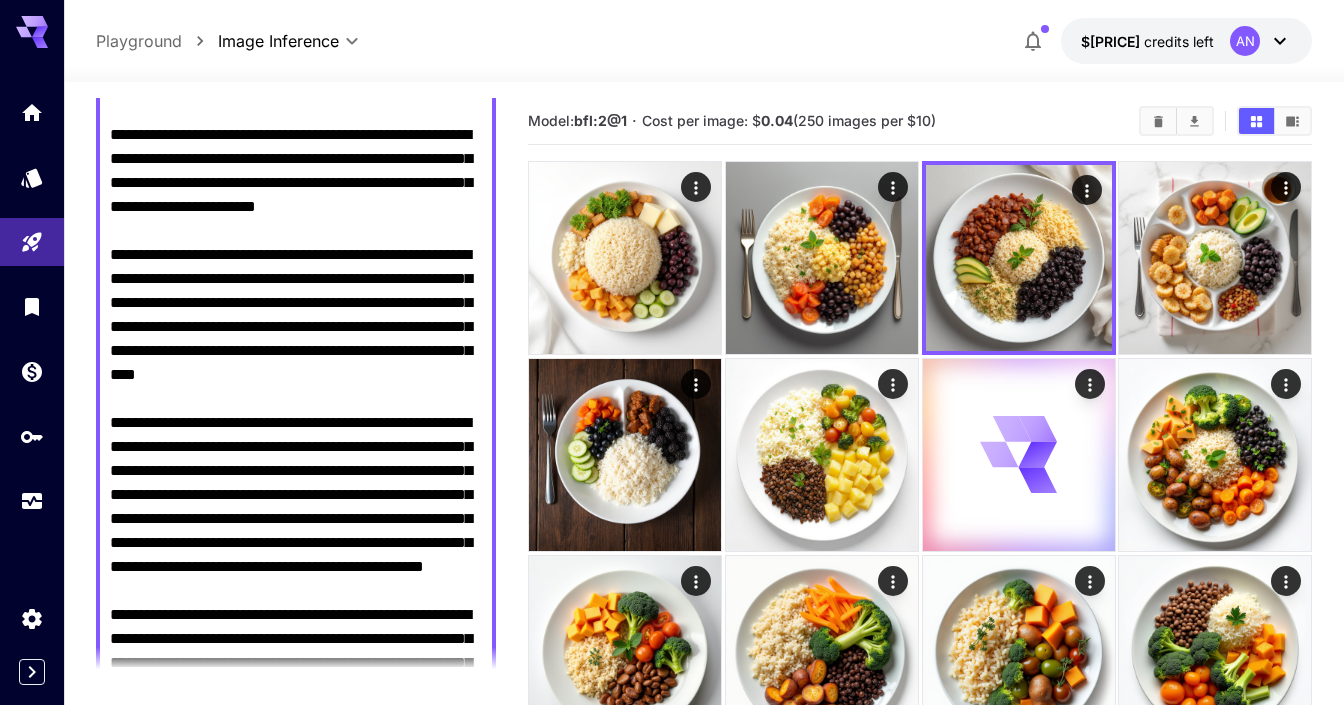 click on "Negative Prompt" at bounding box center [296, 651] 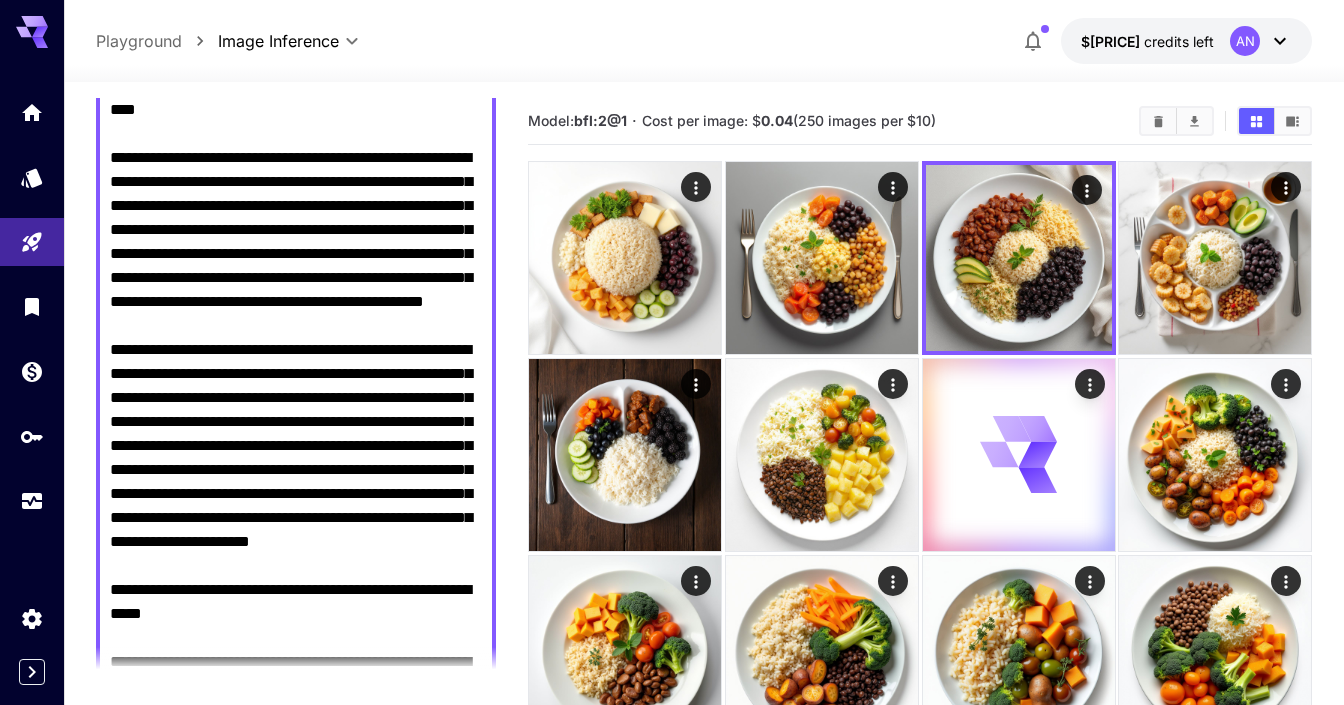 scroll, scrollTop: 638, scrollLeft: 0, axis: vertical 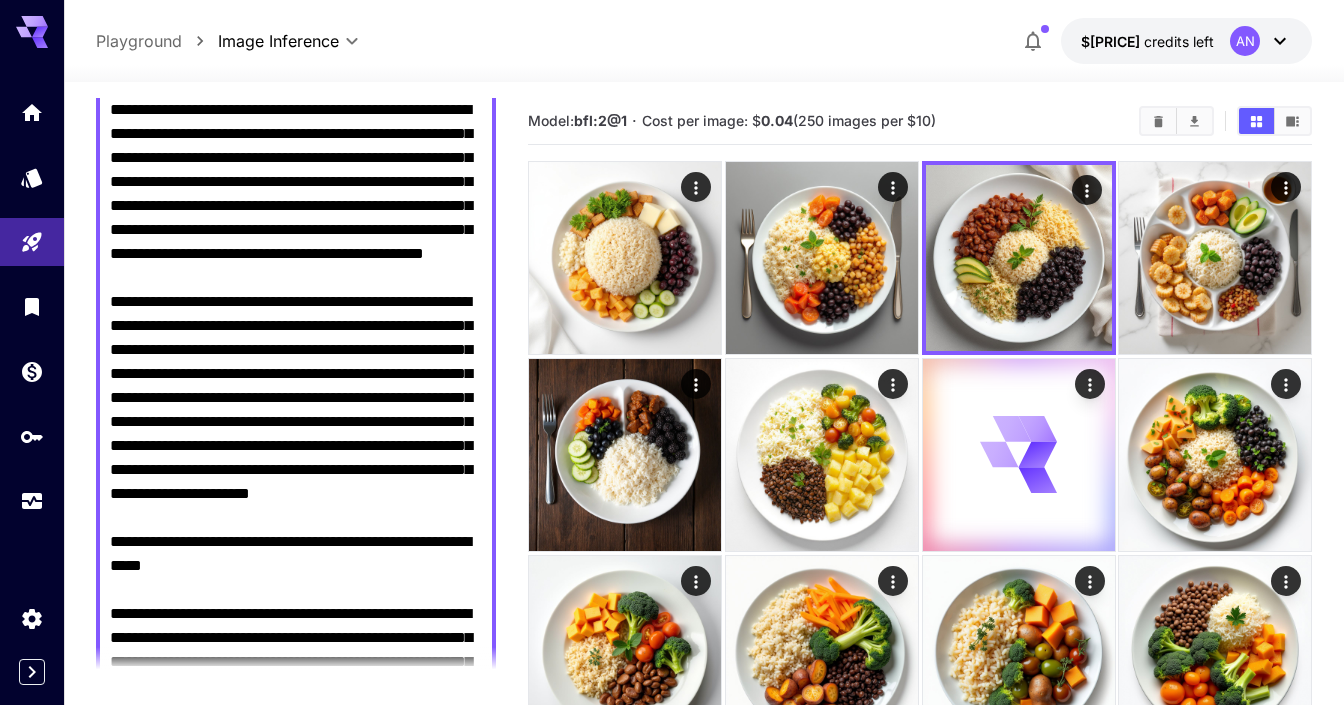 click on "Negative Prompt" at bounding box center [296, 338] 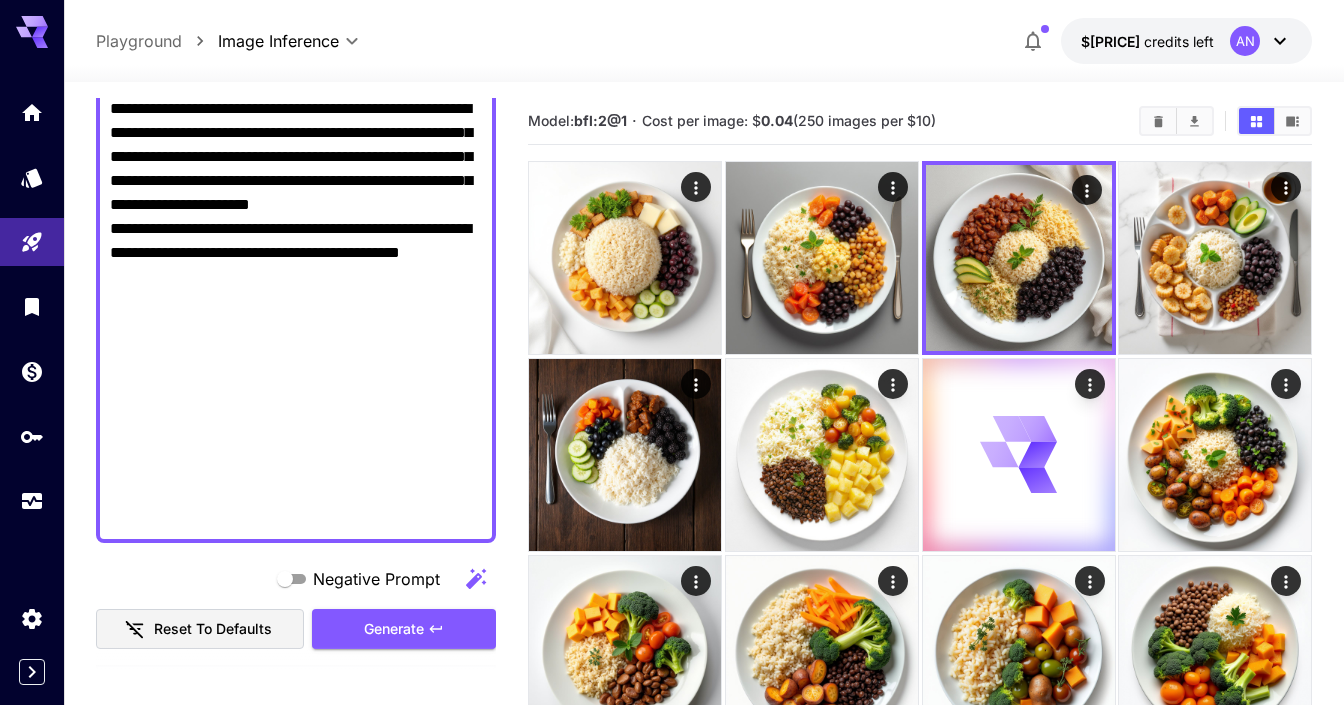 scroll, scrollTop: 1154, scrollLeft: 0, axis: vertical 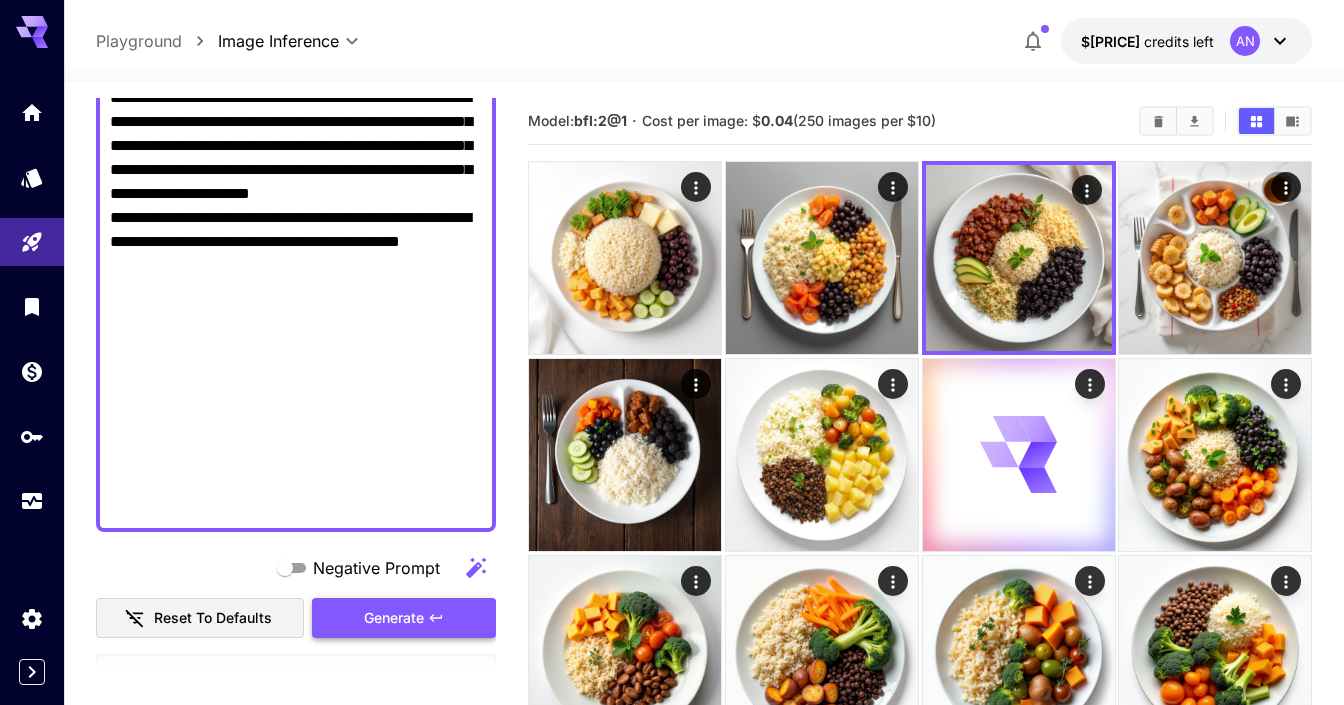 click on "Generate" at bounding box center [394, 618] 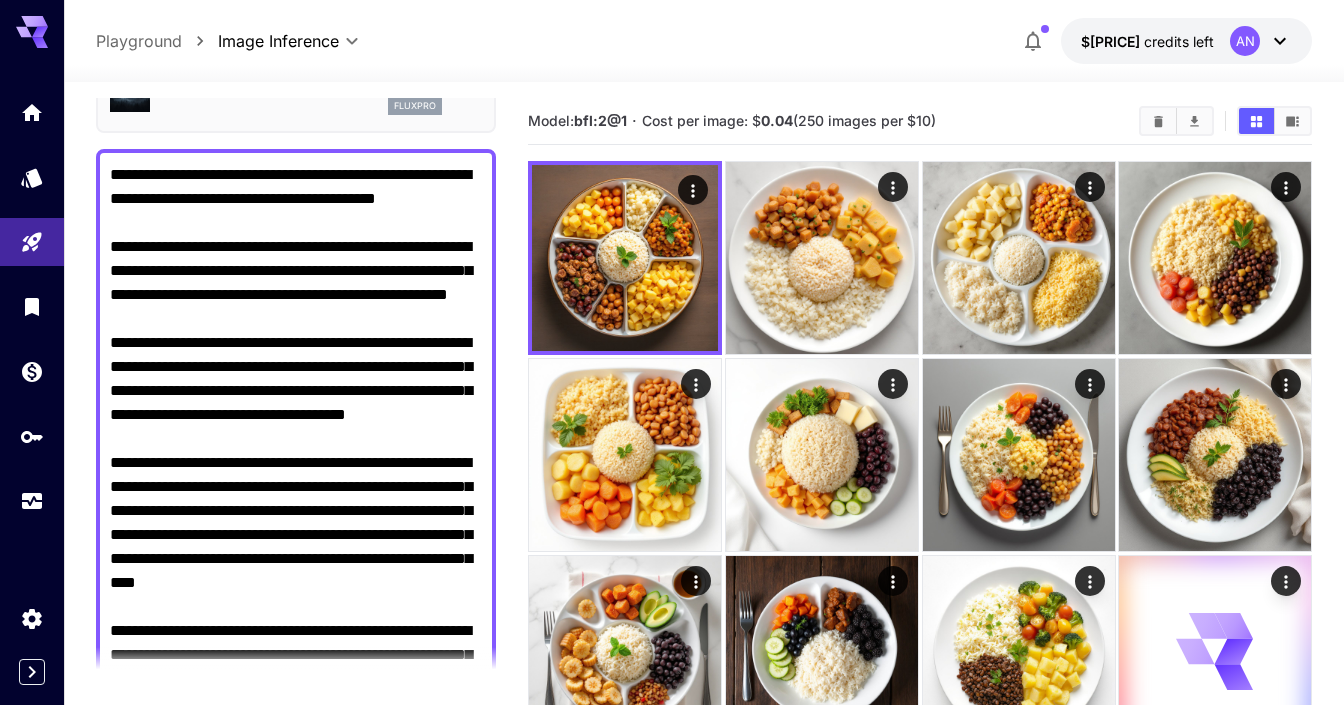 scroll, scrollTop: 101, scrollLeft: 0, axis: vertical 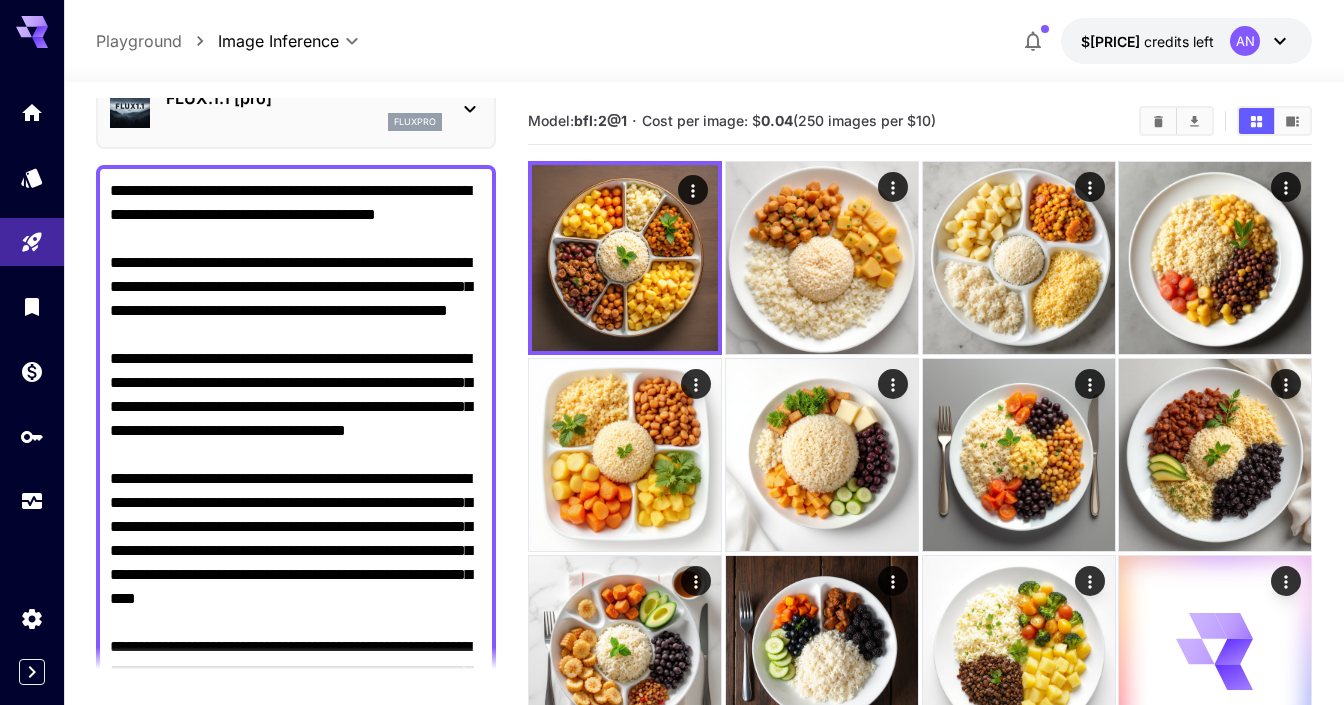 click on "Negative Prompt" at bounding box center (296, 875) 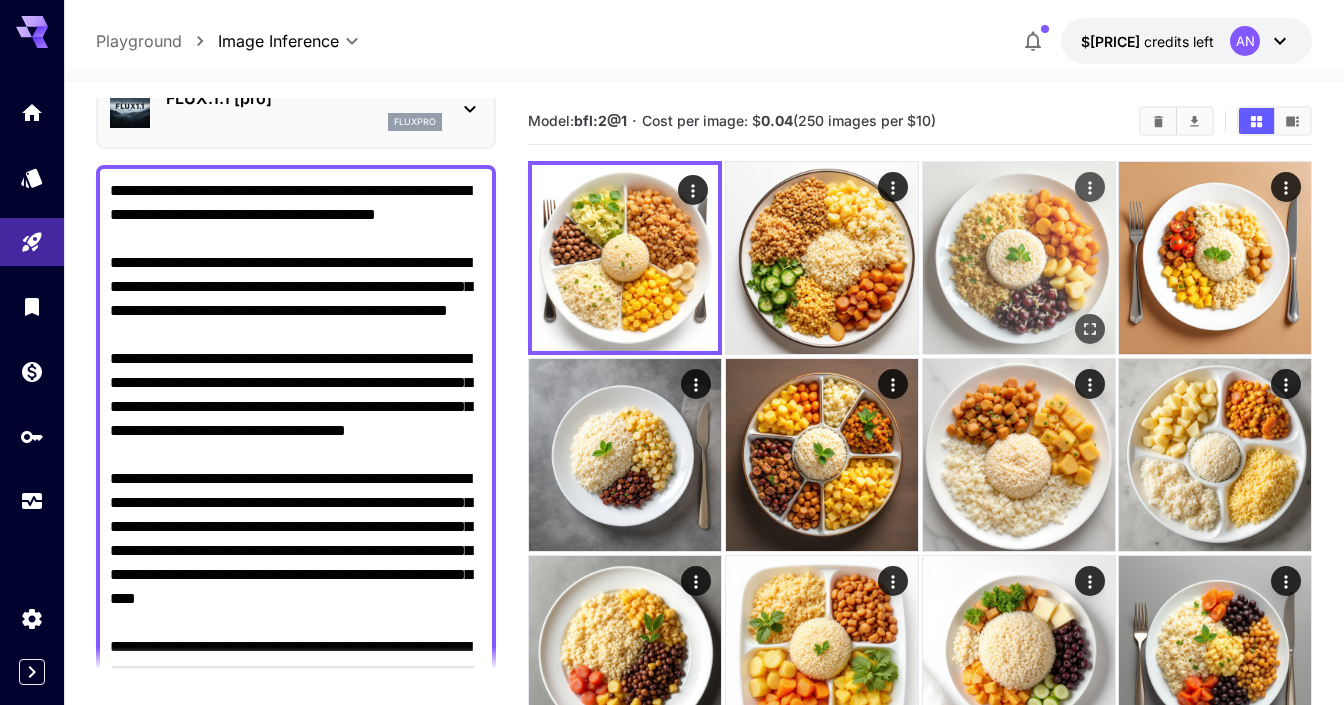 type on "**********" 